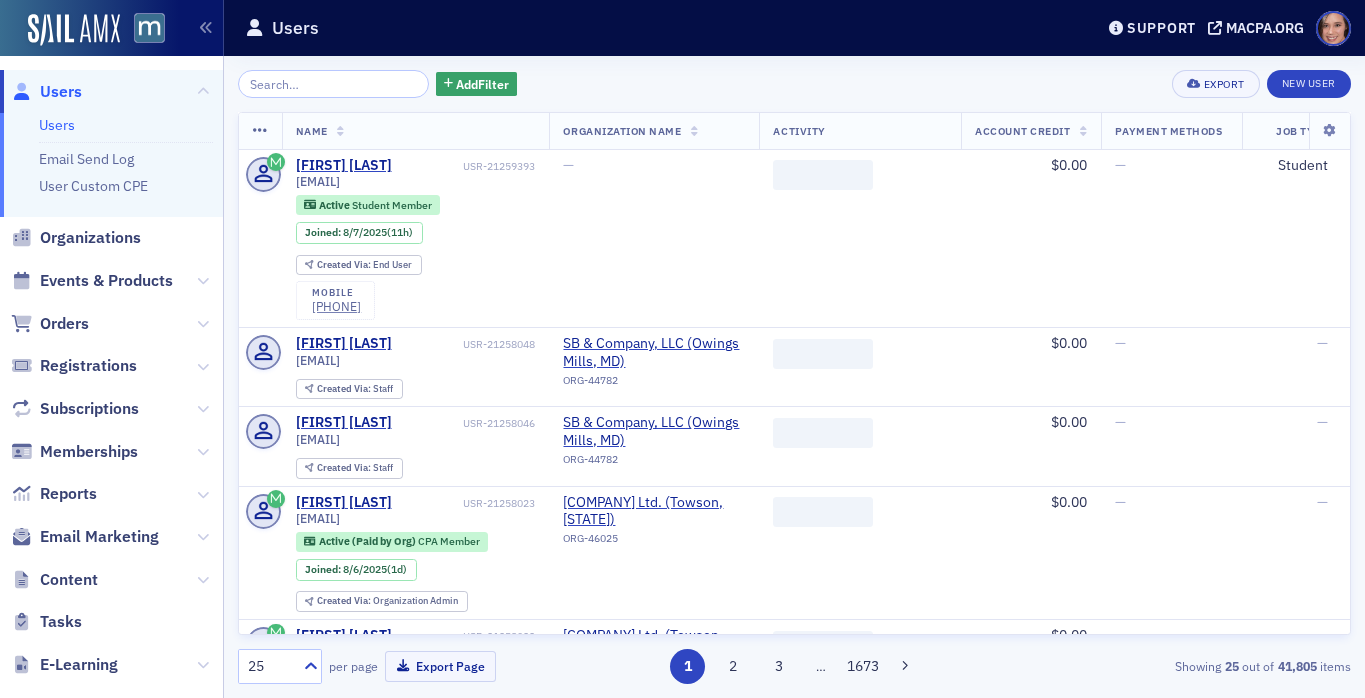 scroll, scrollTop: 0, scrollLeft: 0, axis: both 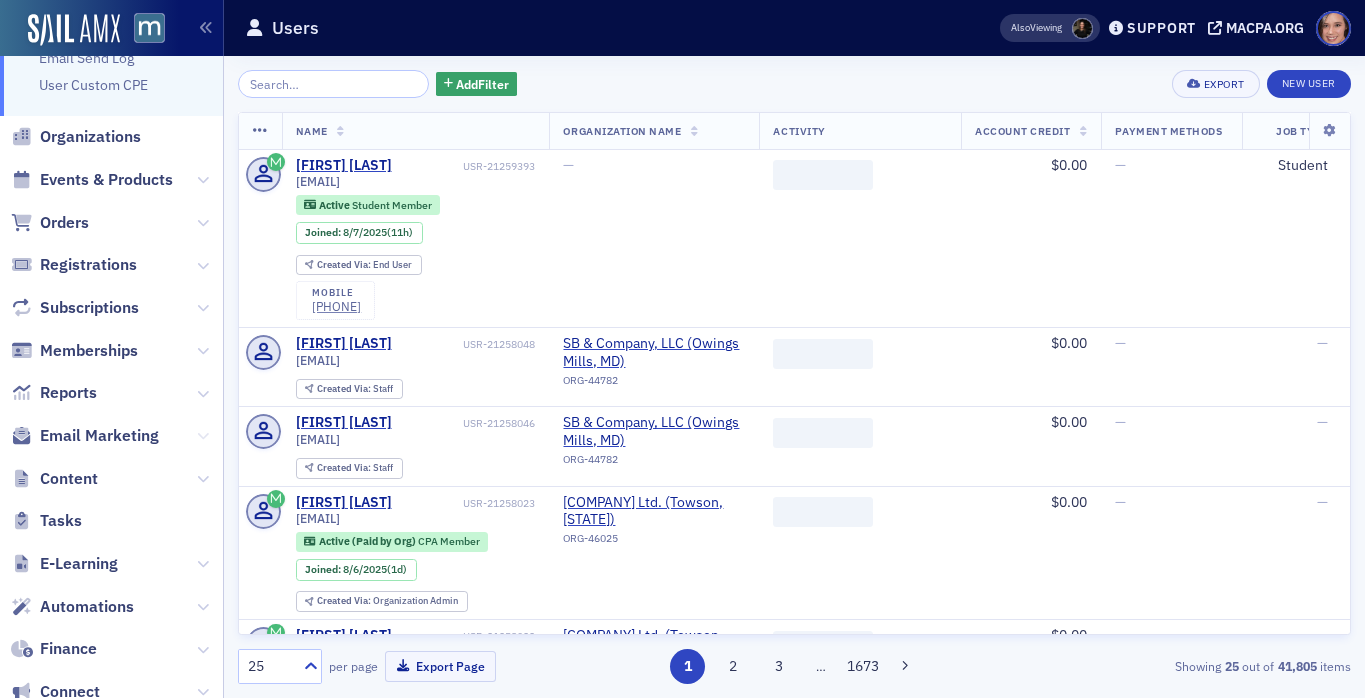 click 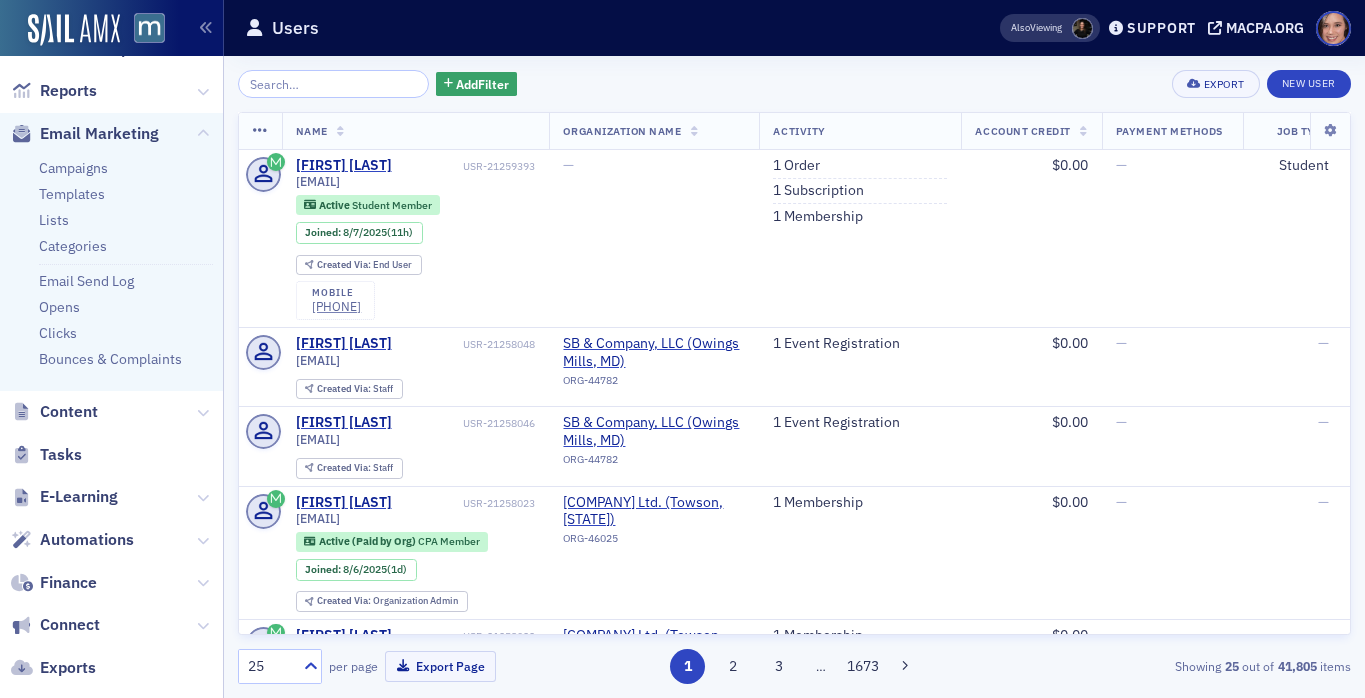 scroll, scrollTop: 413, scrollLeft: 0, axis: vertical 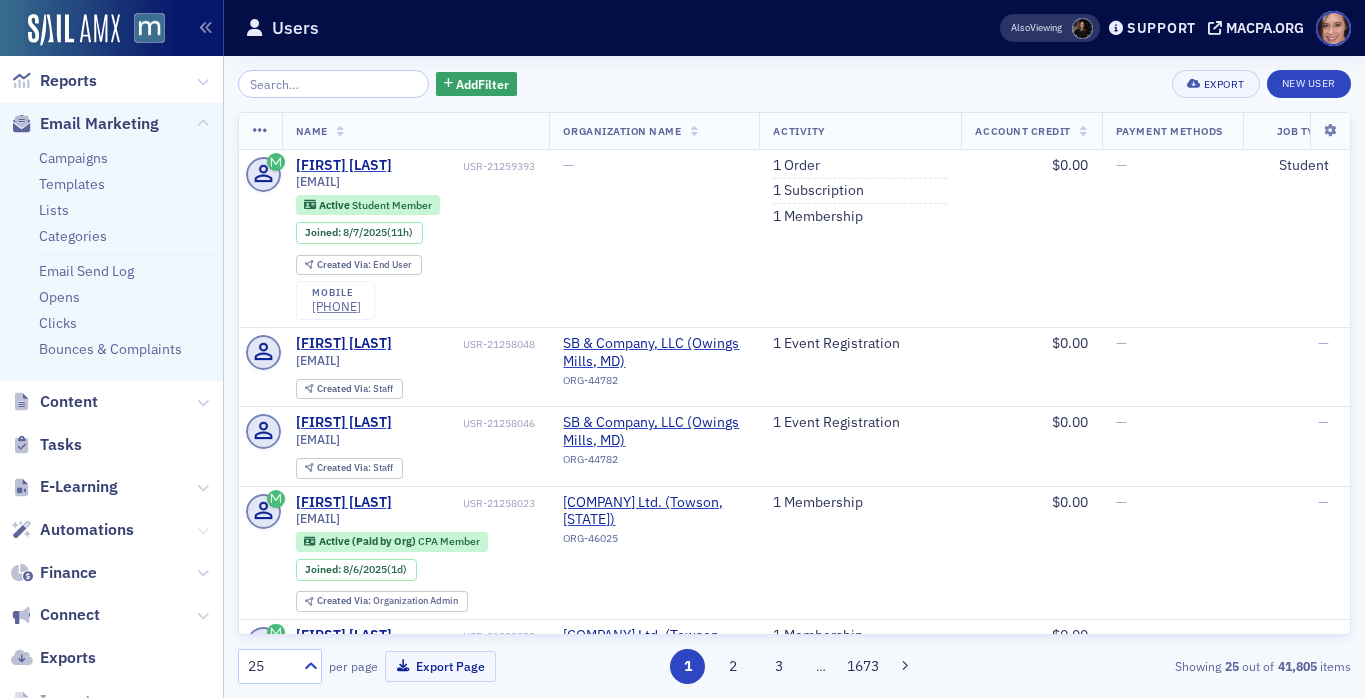 click 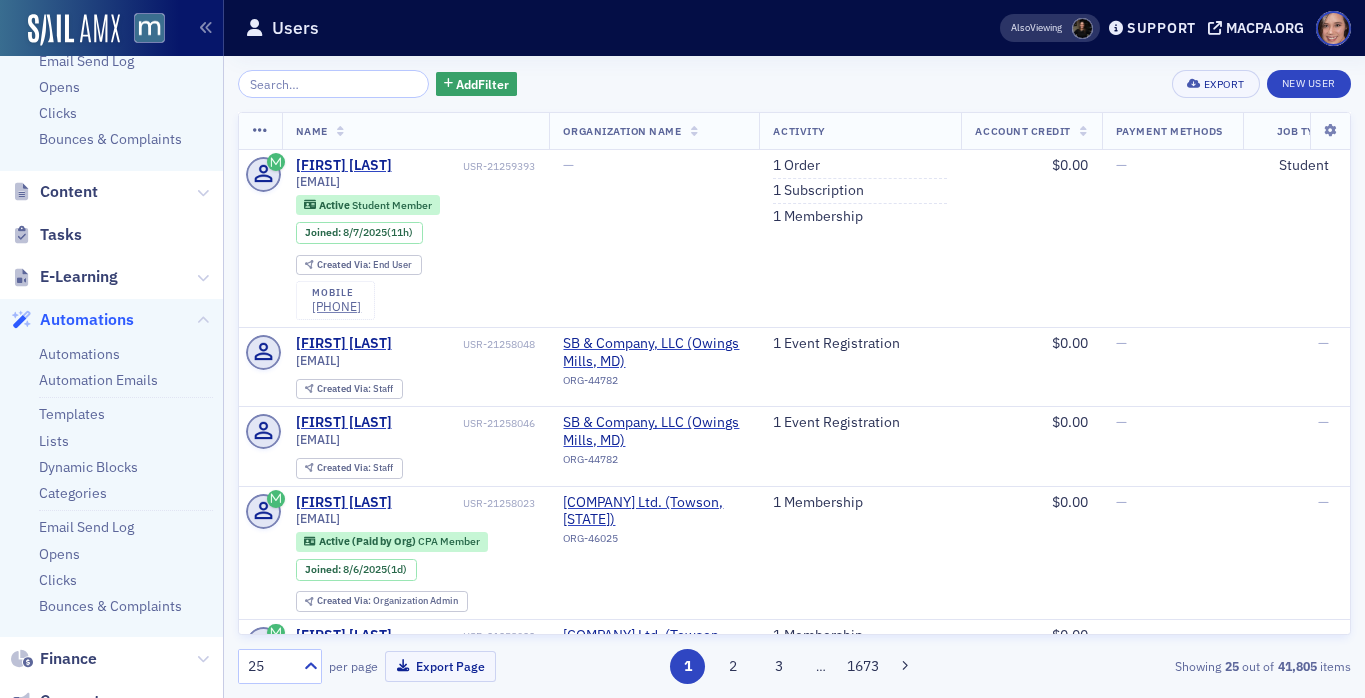 scroll, scrollTop: 626, scrollLeft: 0, axis: vertical 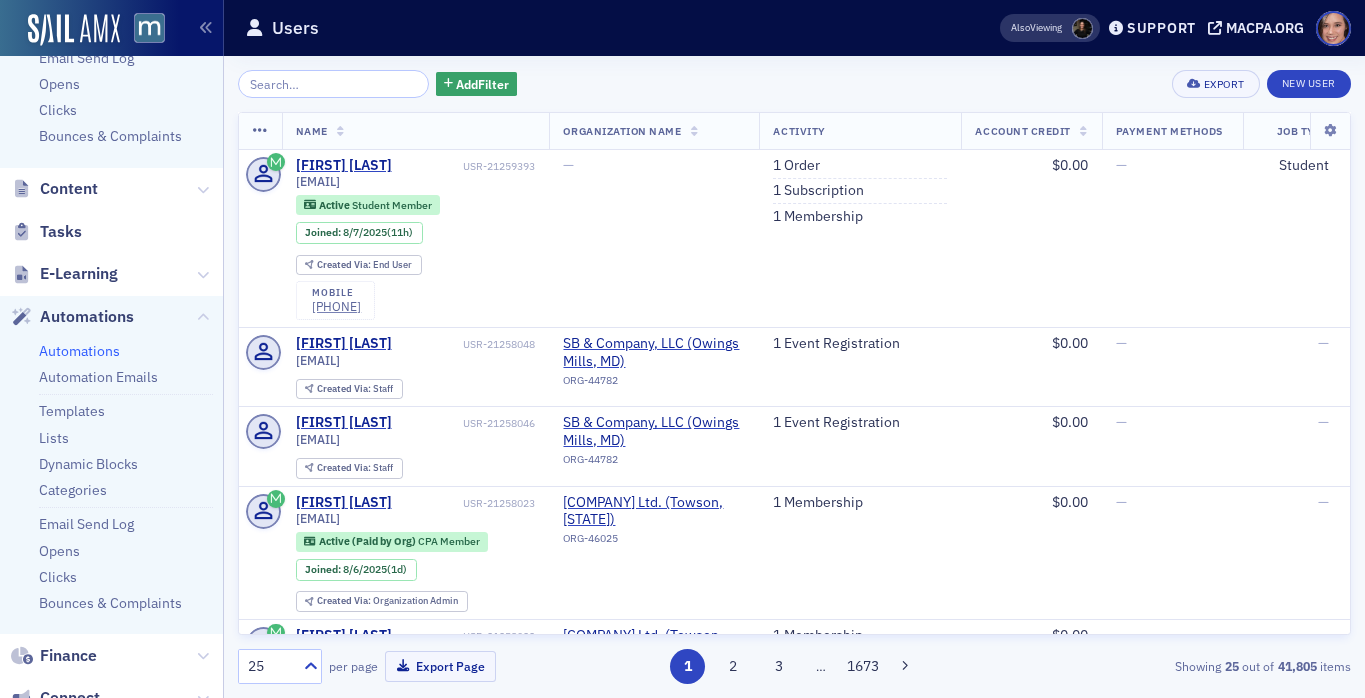 click on "Automations" 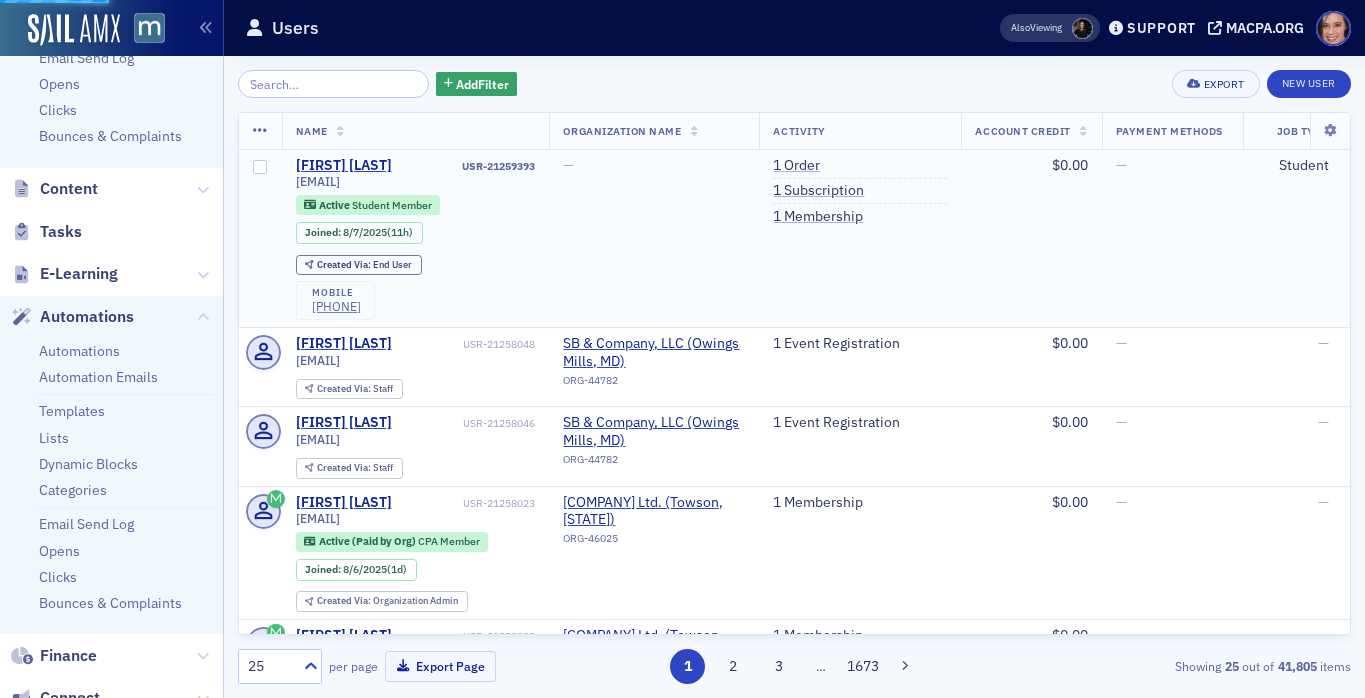 scroll, scrollTop: 478, scrollLeft: 0, axis: vertical 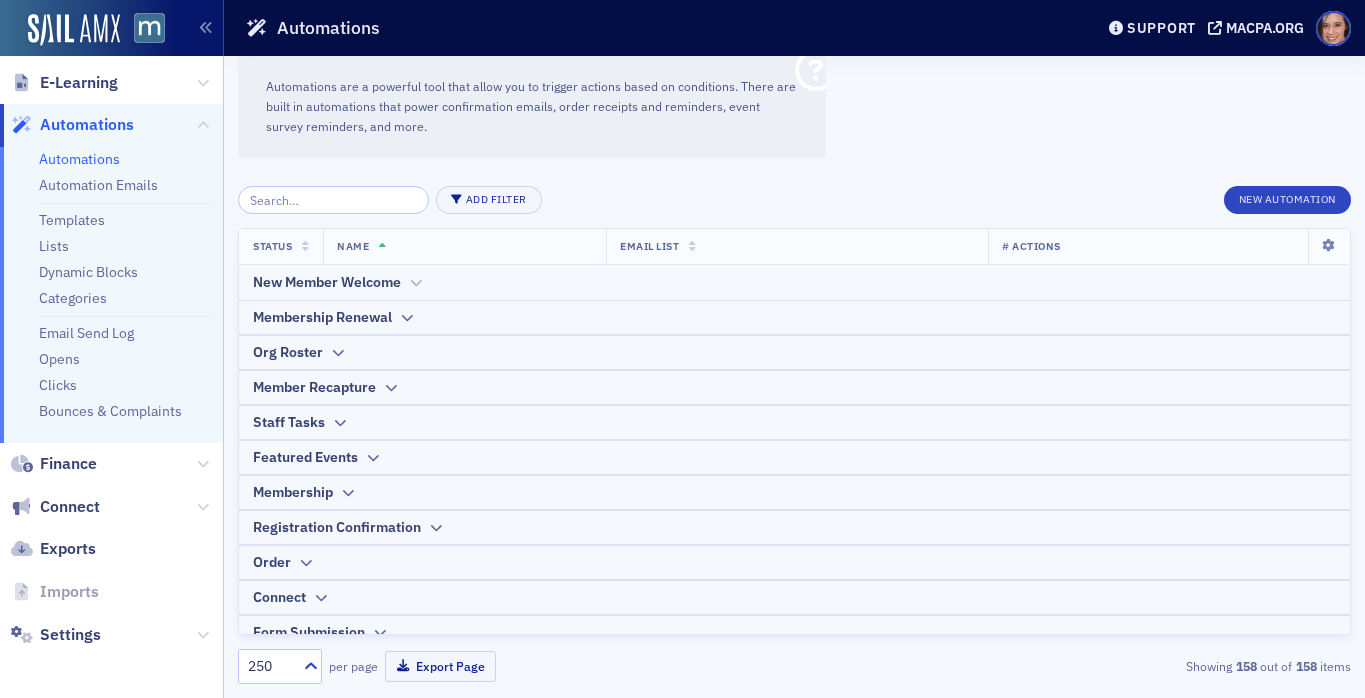 click 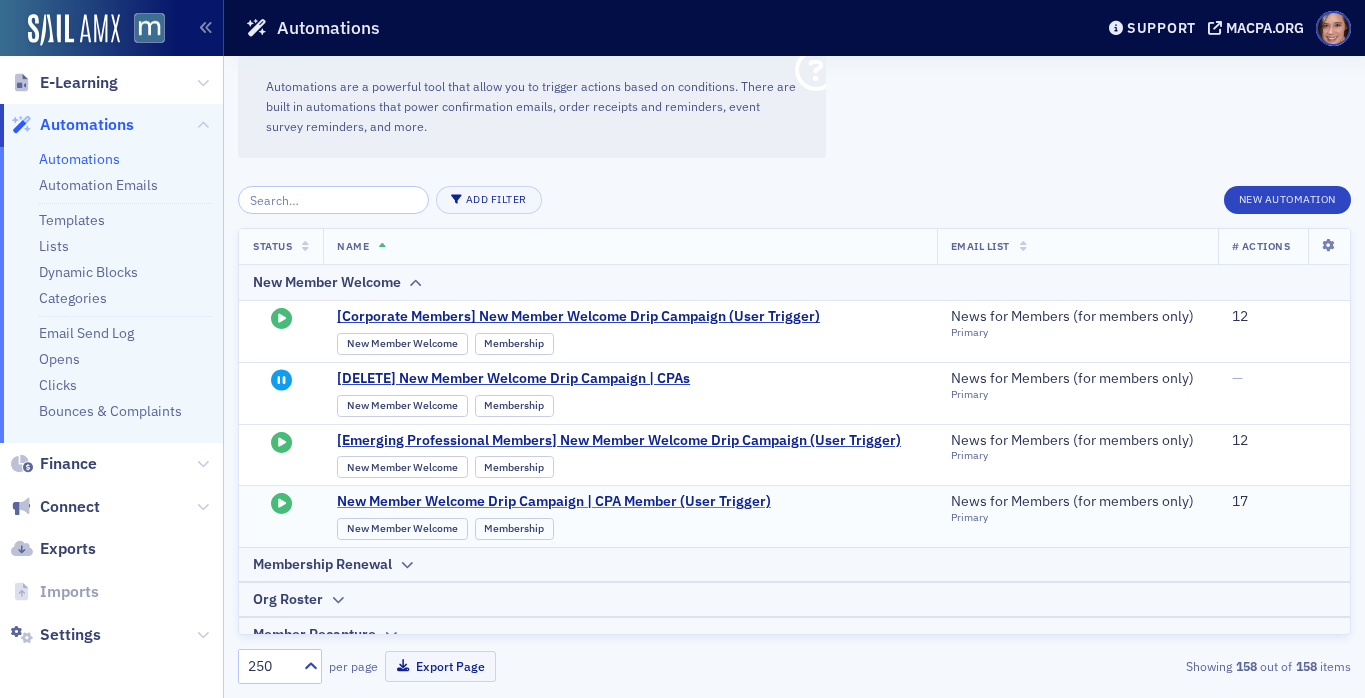 click on "New Member Welcome Drip Campaign | CPA Member (User Trigger)" 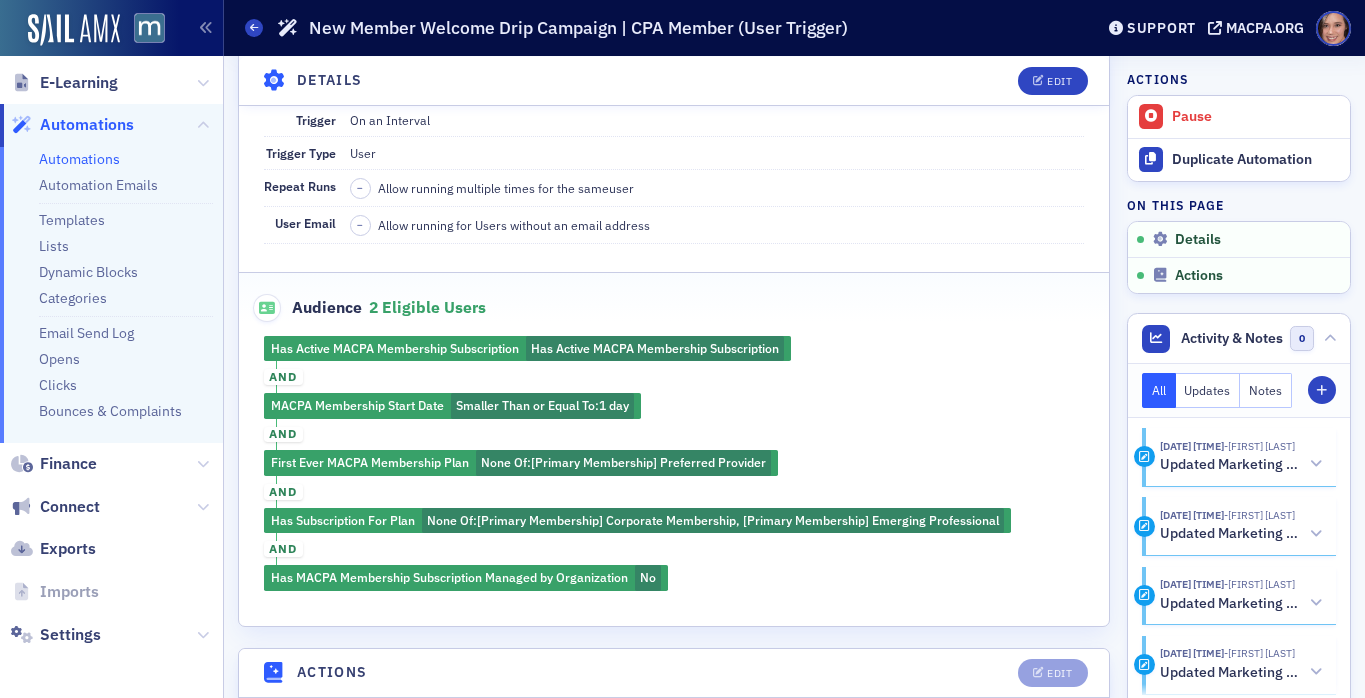 scroll, scrollTop: 510, scrollLeft: 0, axis: vertical 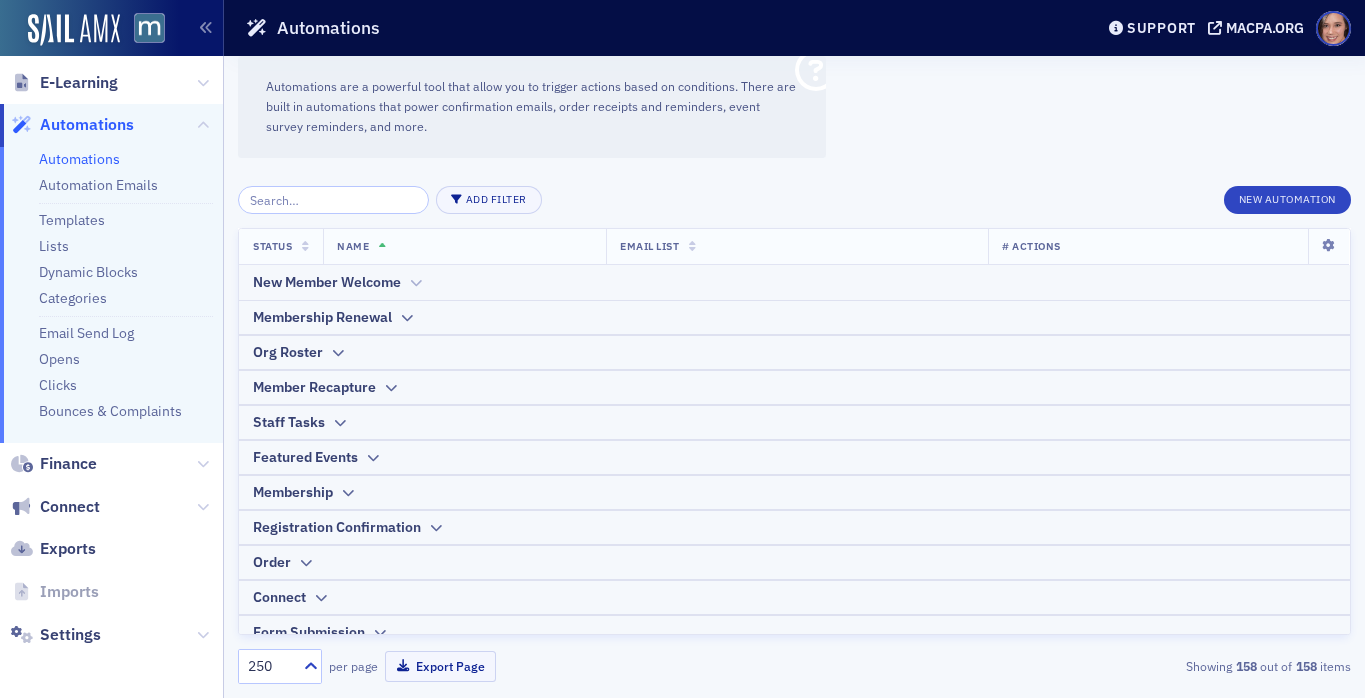click 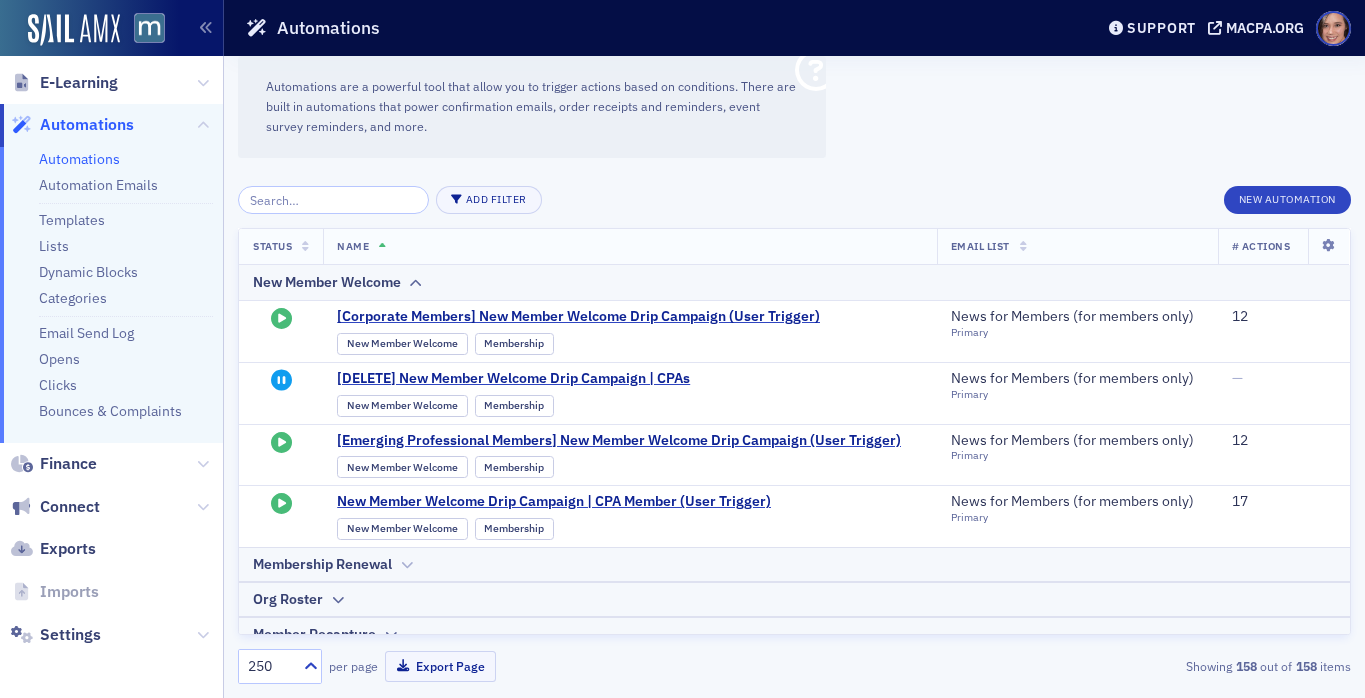 scroll, scrollTop: 119, scrollLeft: 0, axis: vertical 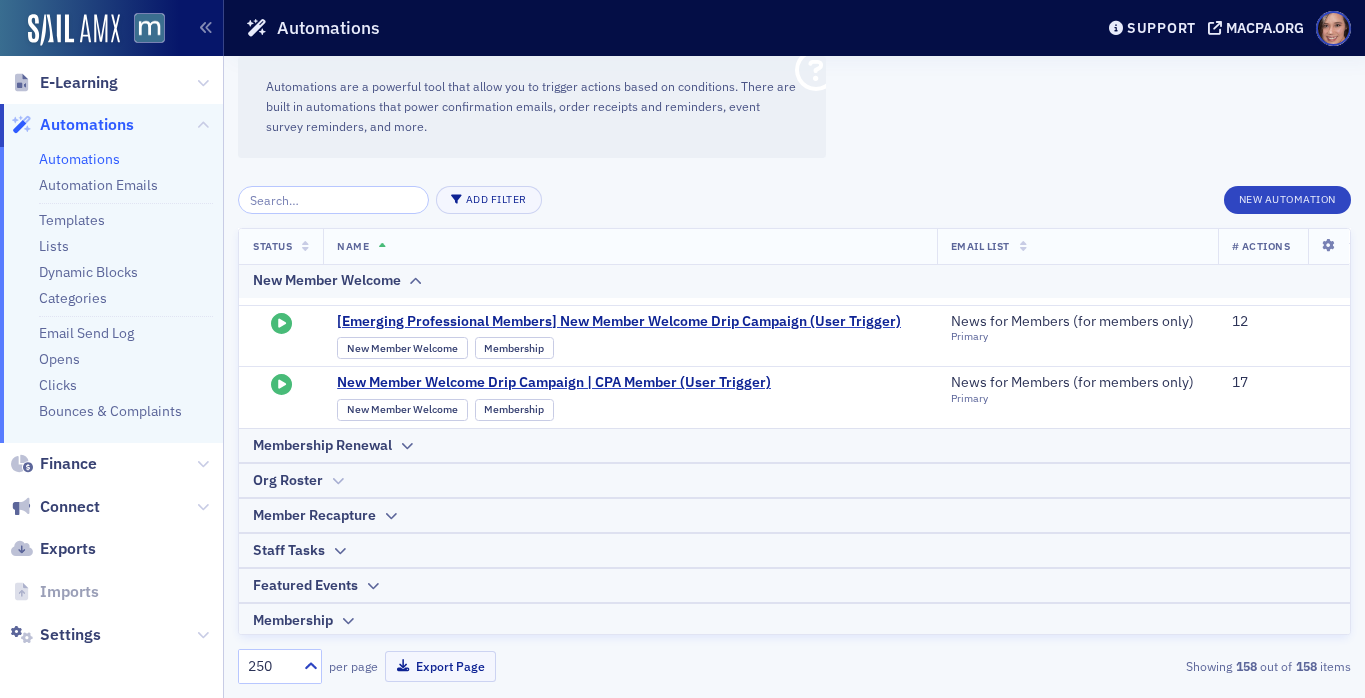 click 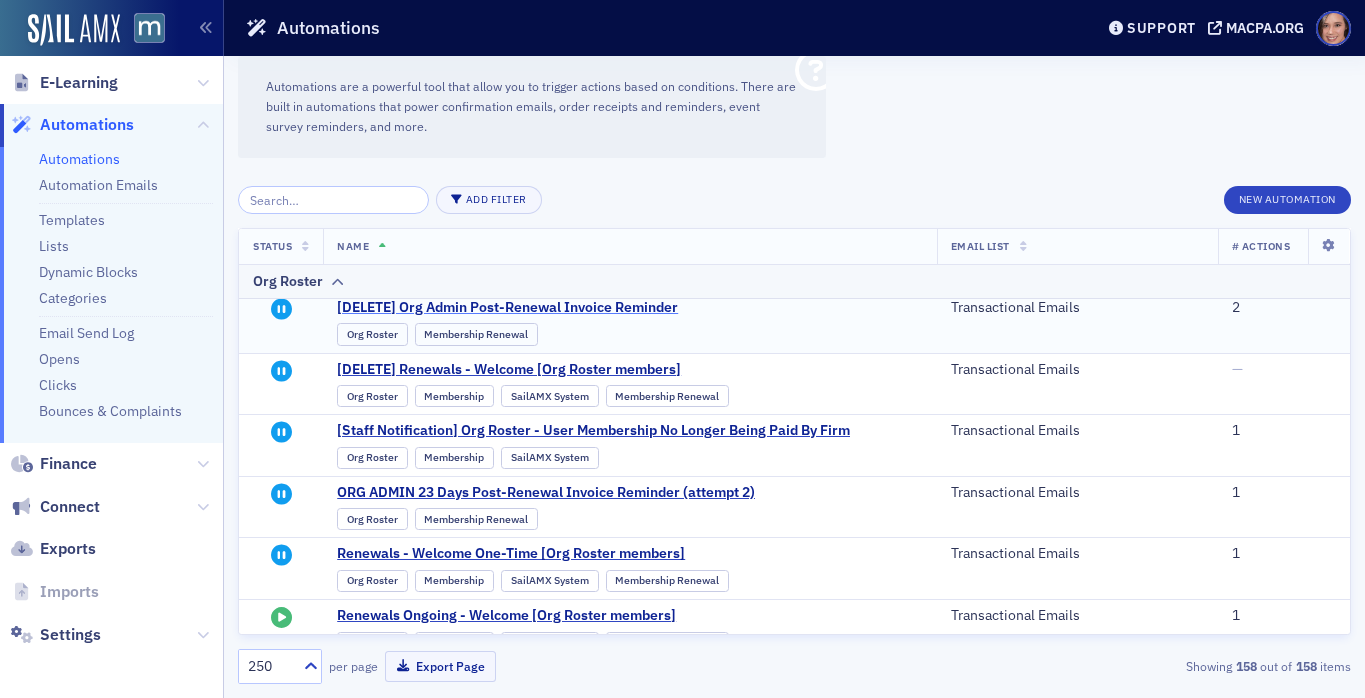 scroll, scrollTop: 491, scrollLeft: 0, axis: vertical 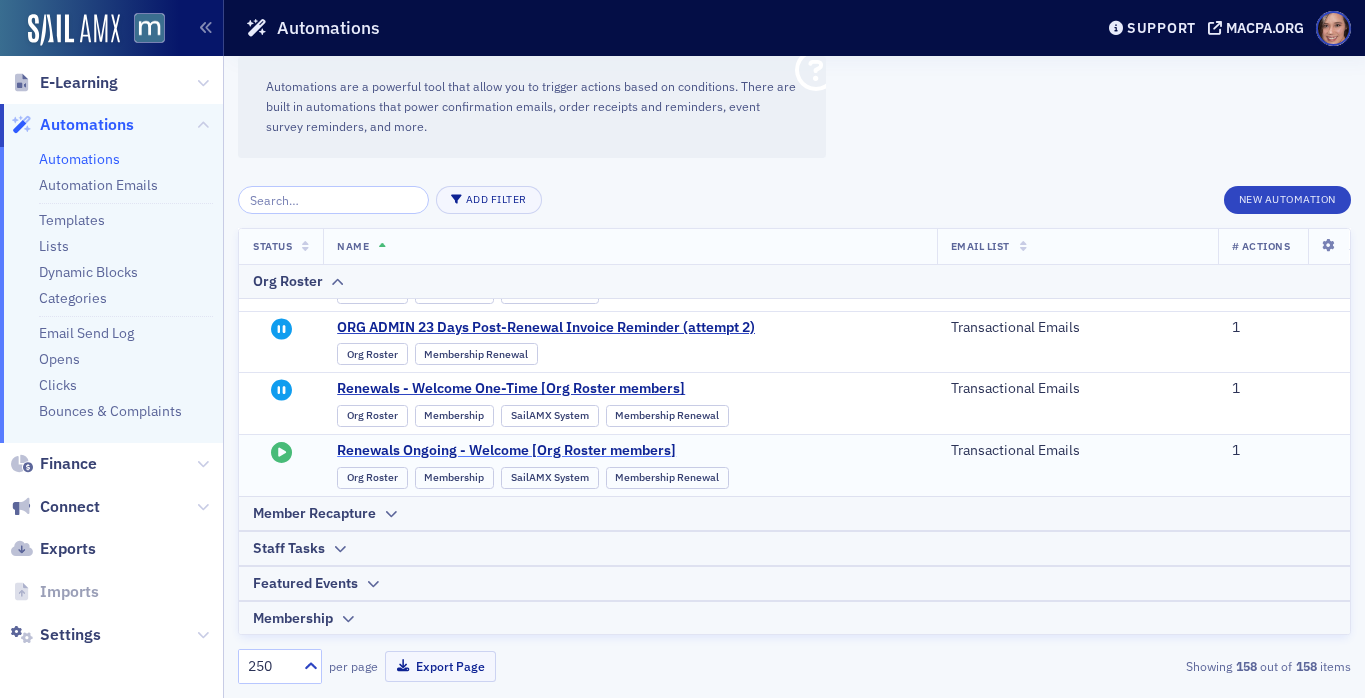 click on "Renewals Ongoing - Welcome [Org Roster members]" 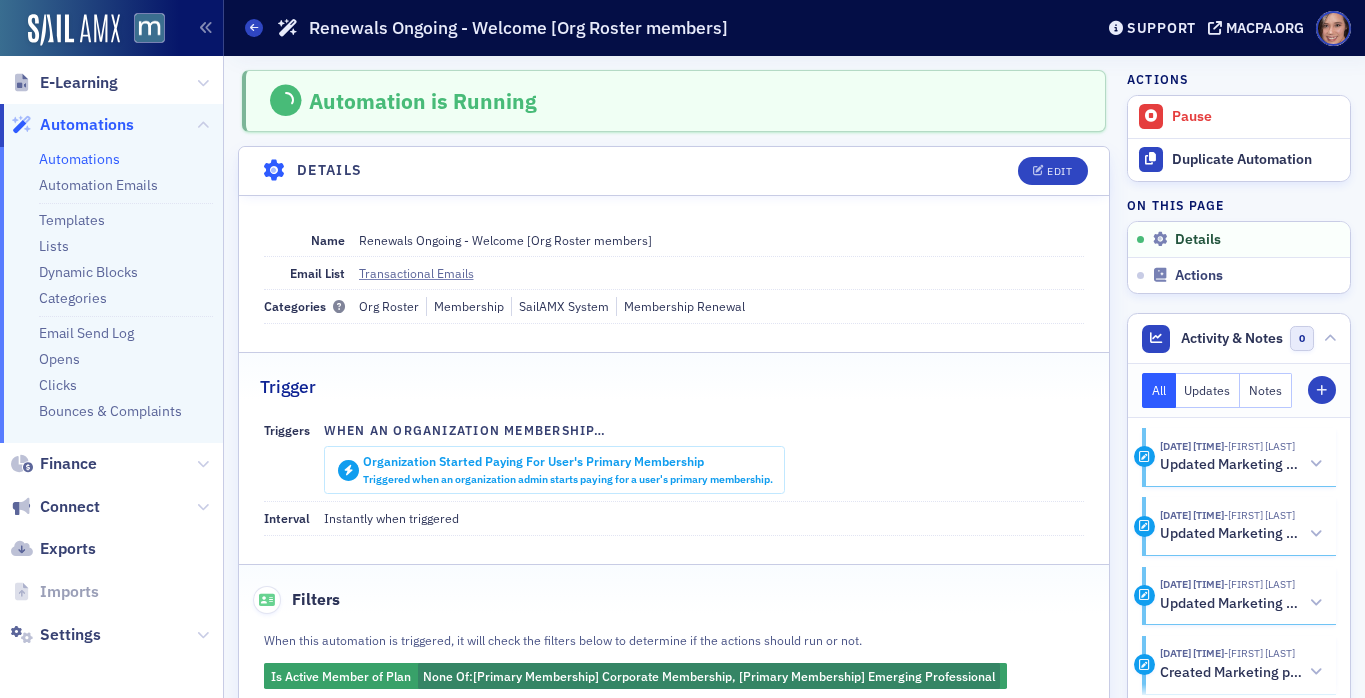 scroll, scrollTop: 0, scrollLeft: 0, axis: both 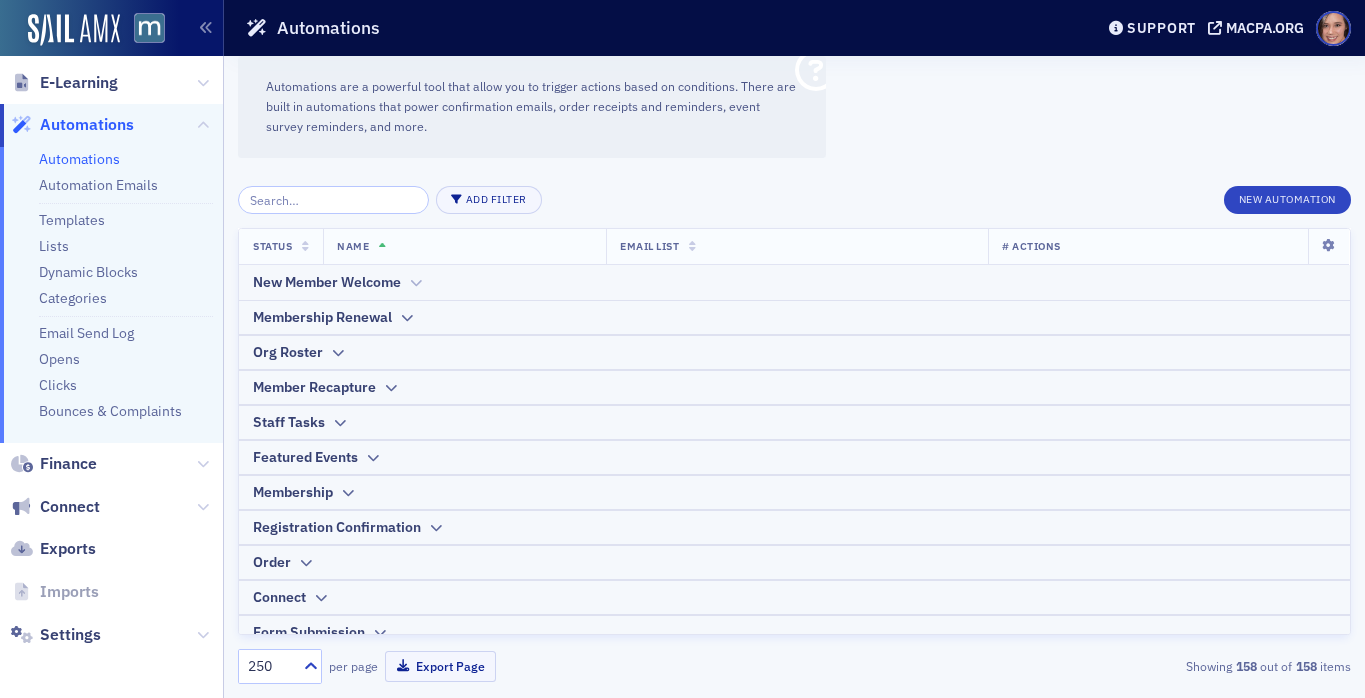 click 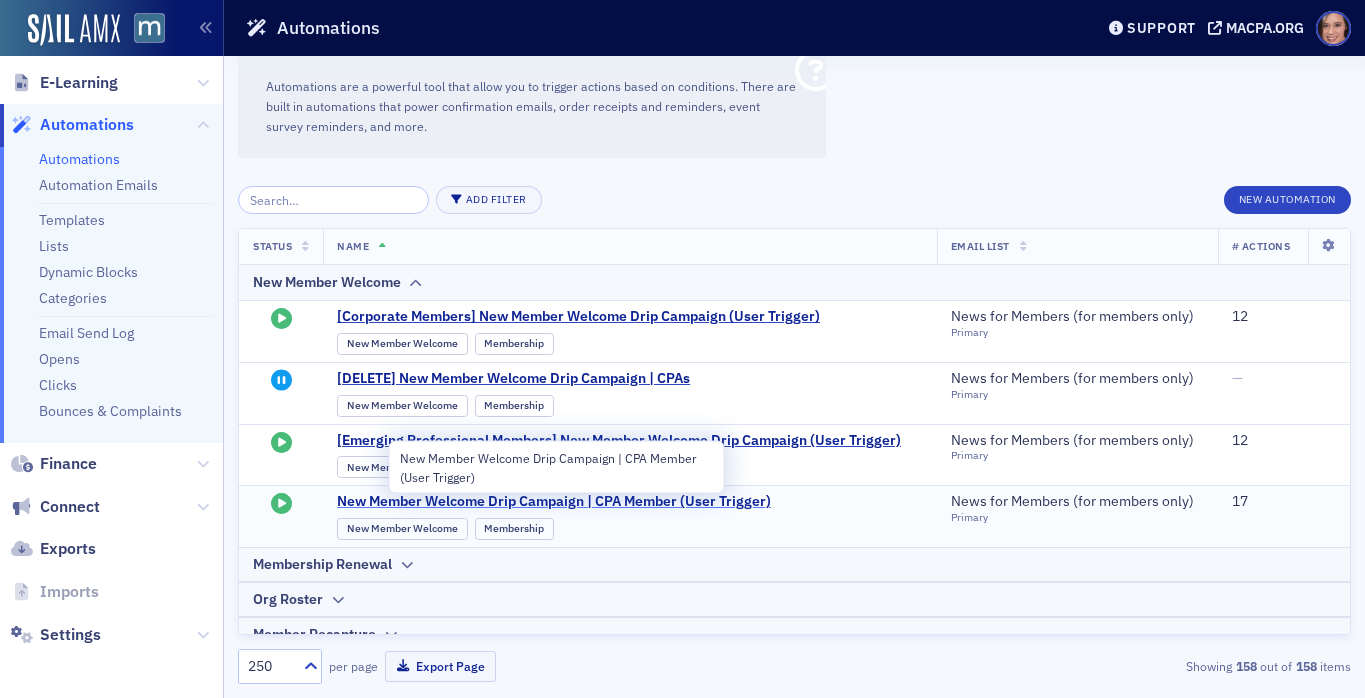 click on "New Member Welcome Drip Campaign | CPA Member (User Trigger)" 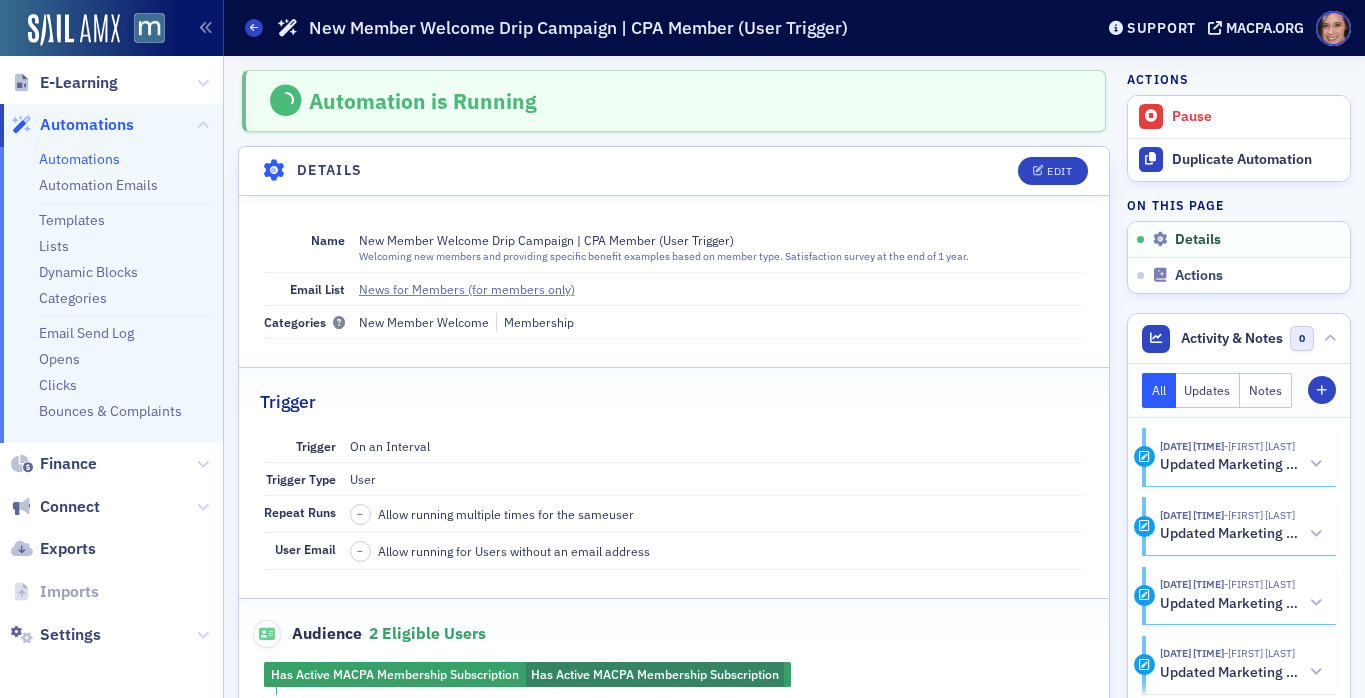 scroll, scrollTop: 0, scrollLeft: 0, axis: both 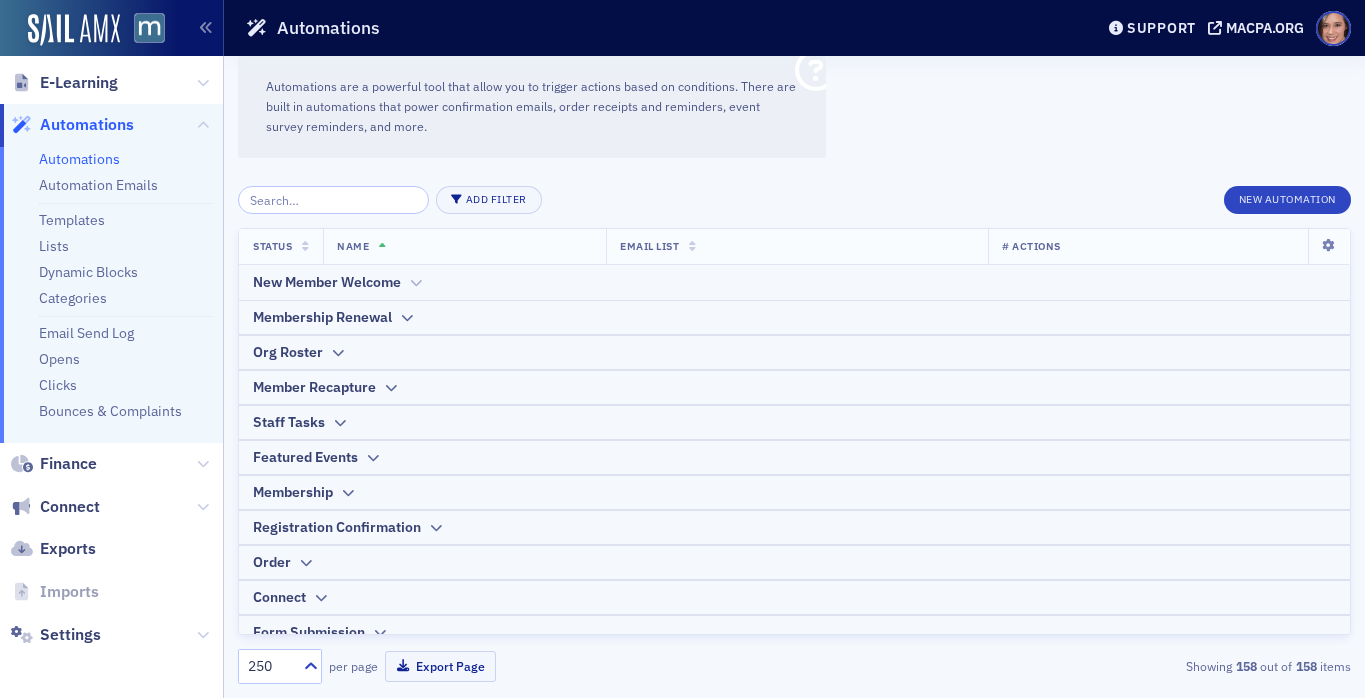 click 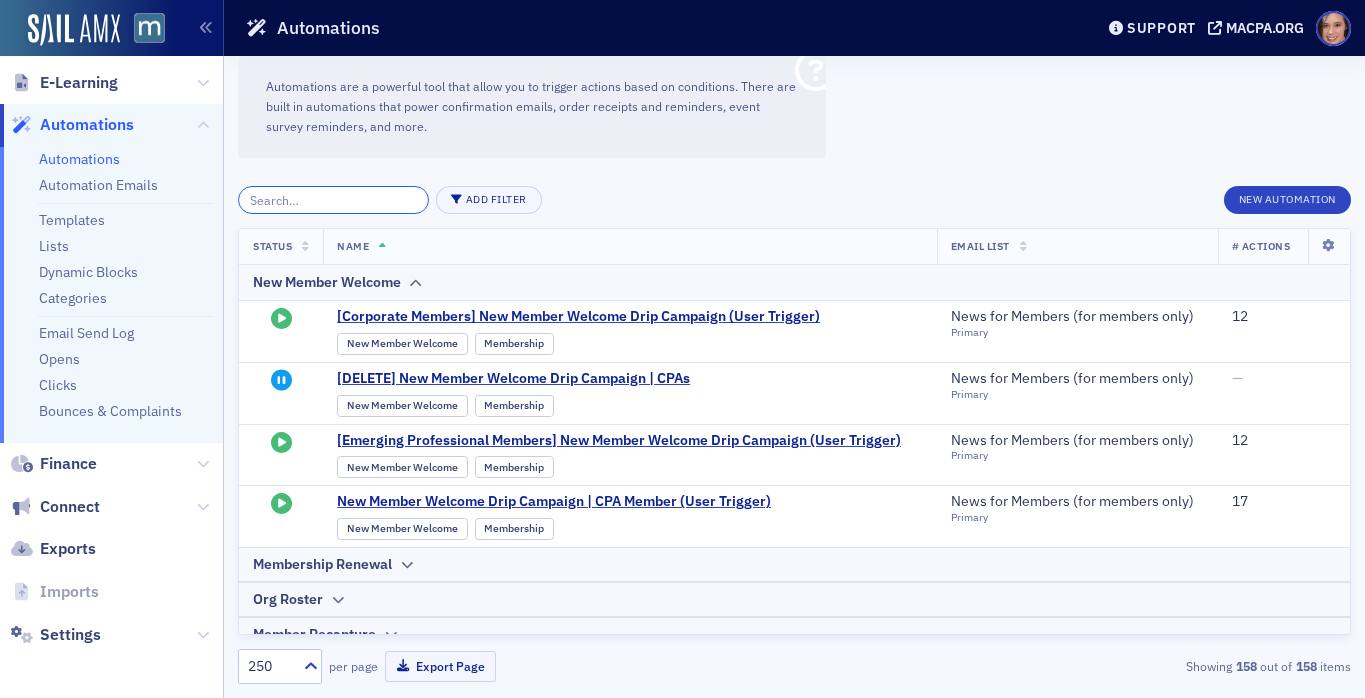click 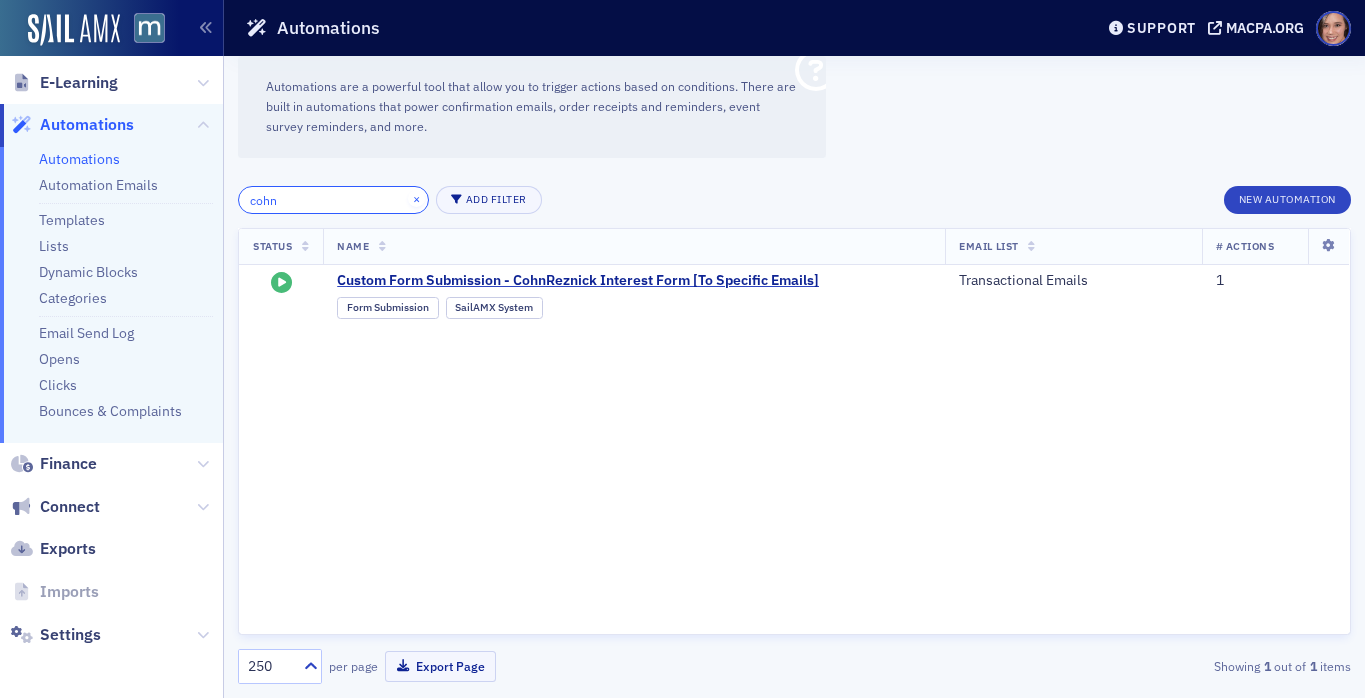type on "cohn" 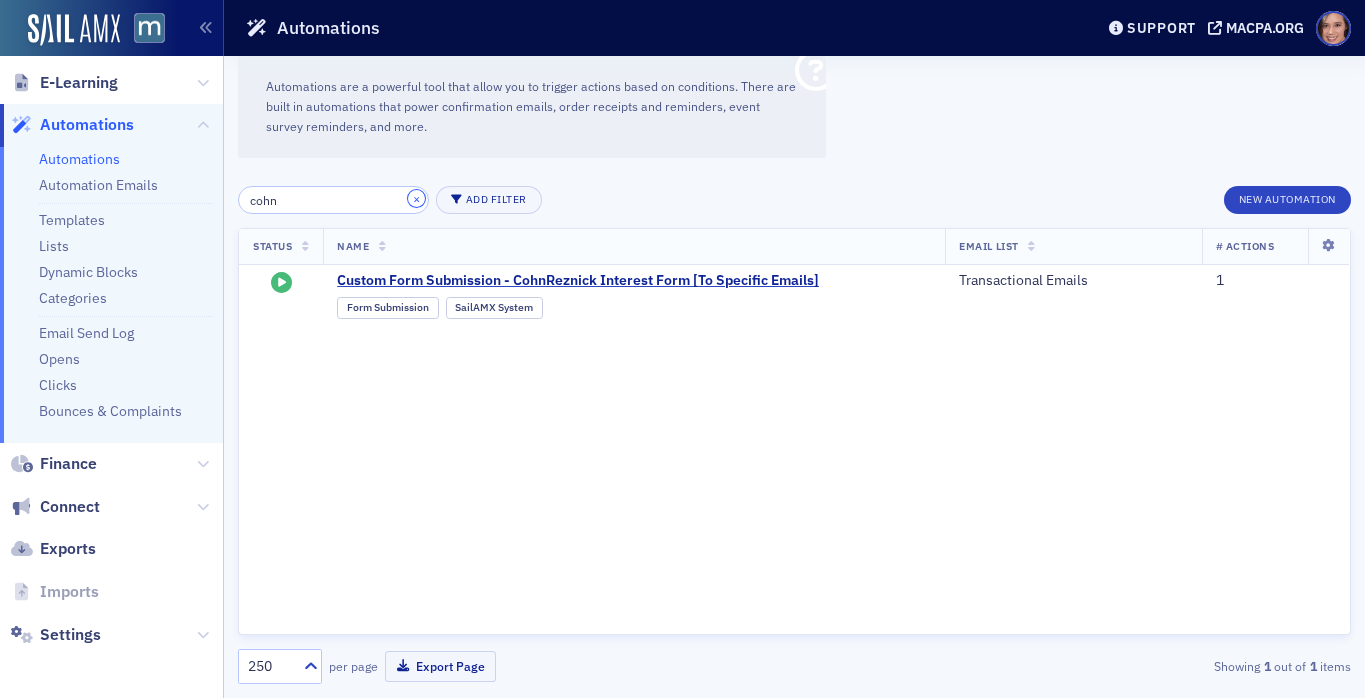 click on "×" 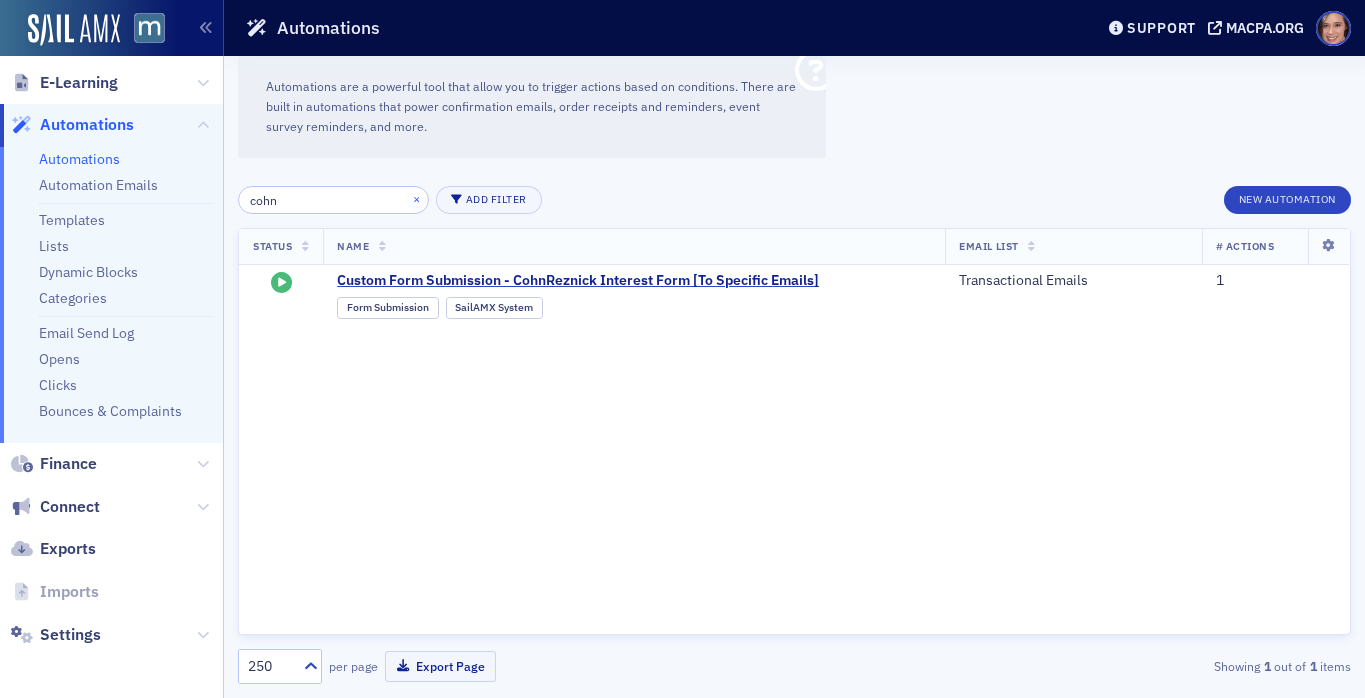 type 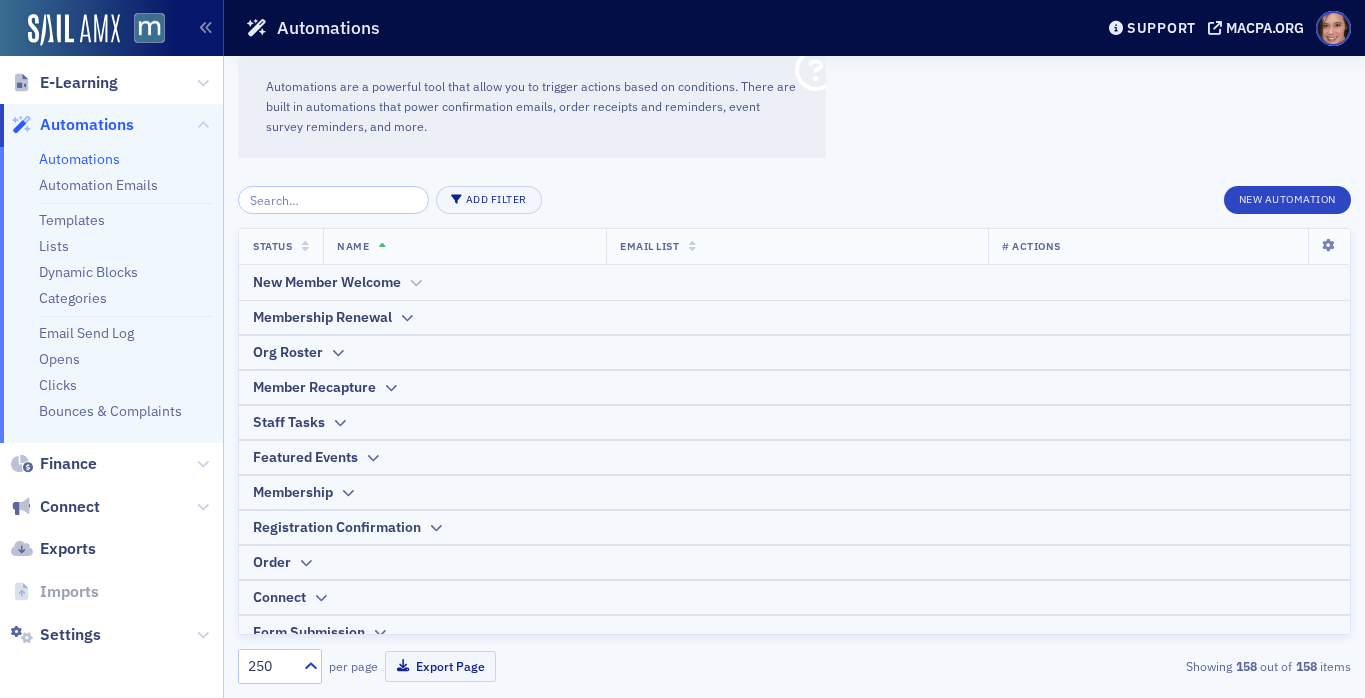 click on "New Member Welcome" 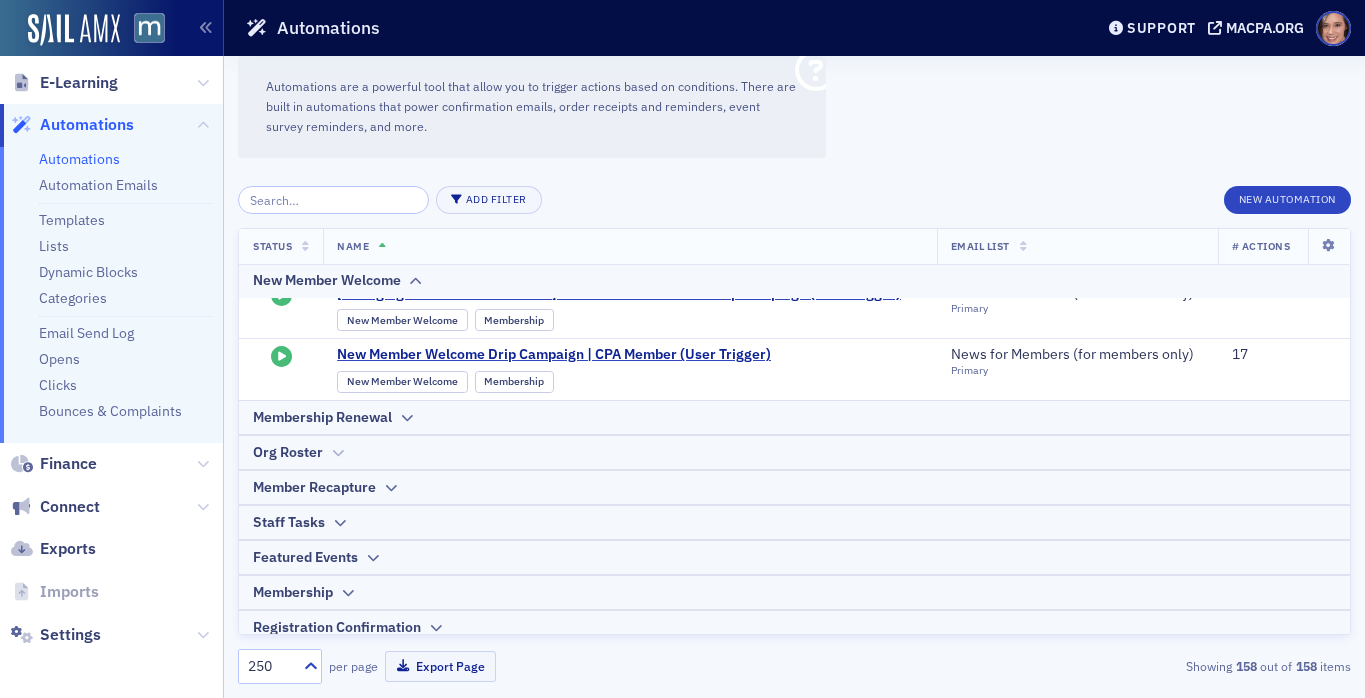 scroll, scrollTop: 145, scrollLeft: 0, axis: vertical 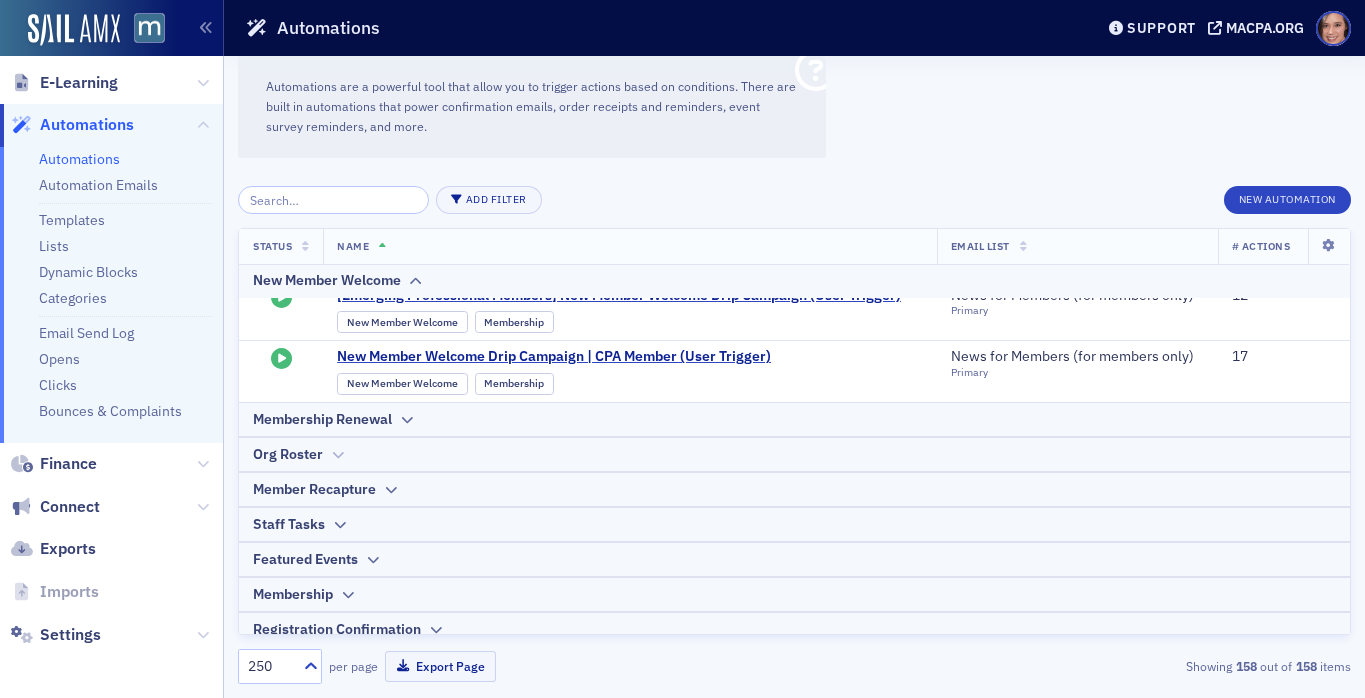 click on "Org Roster" 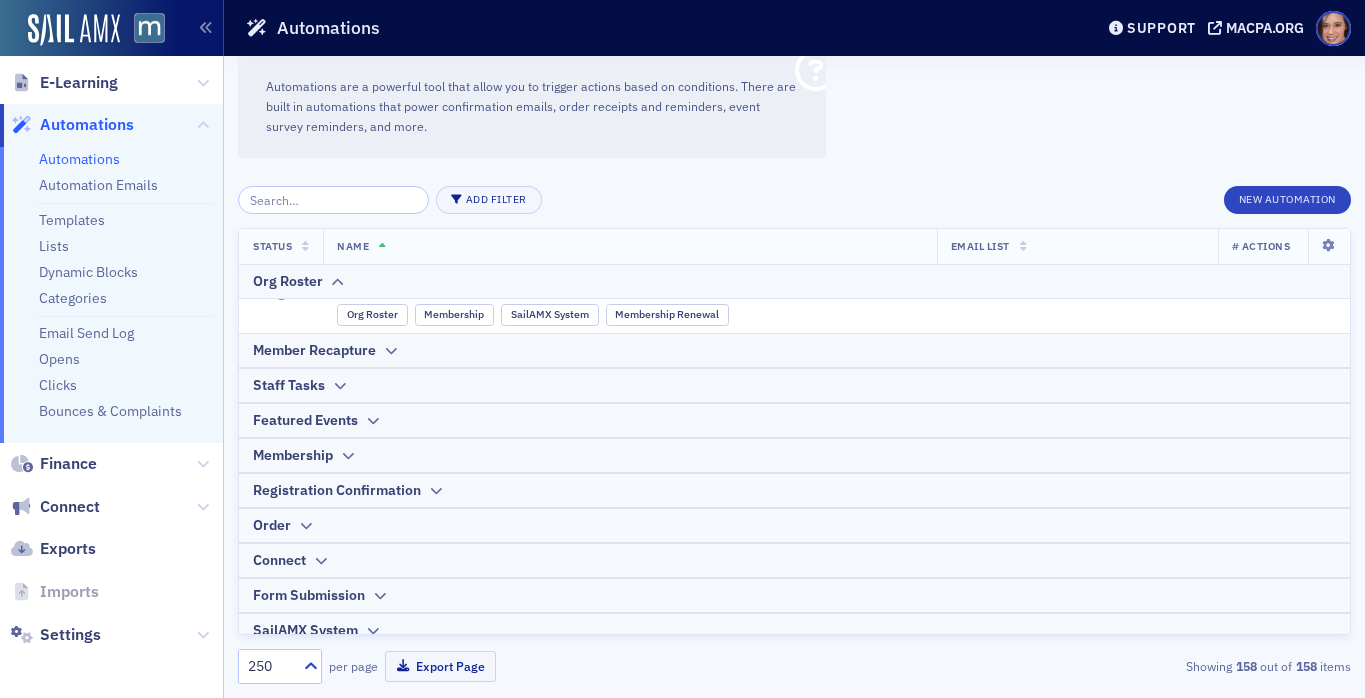 scroll, scrollTop: 0, scrollLeft: 0, axis: both 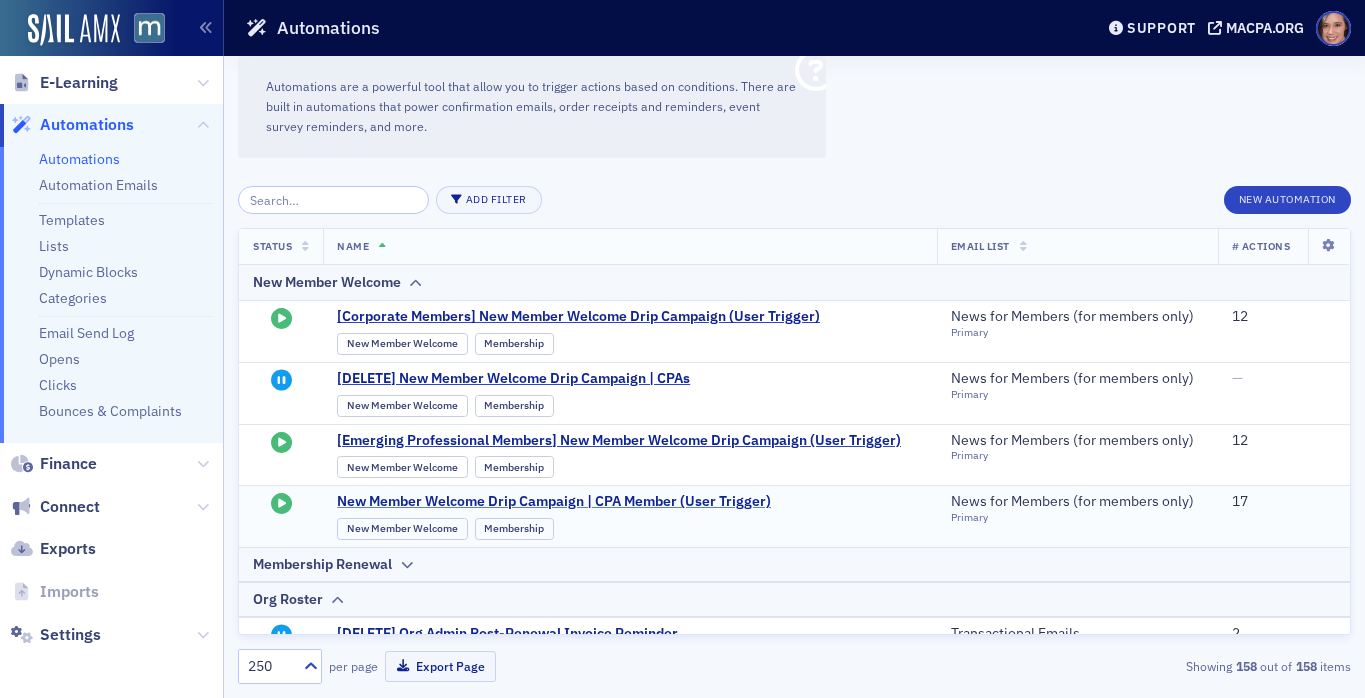 click on "New Member Welcome Drip Campaign | CPA Member (User Trigger)" 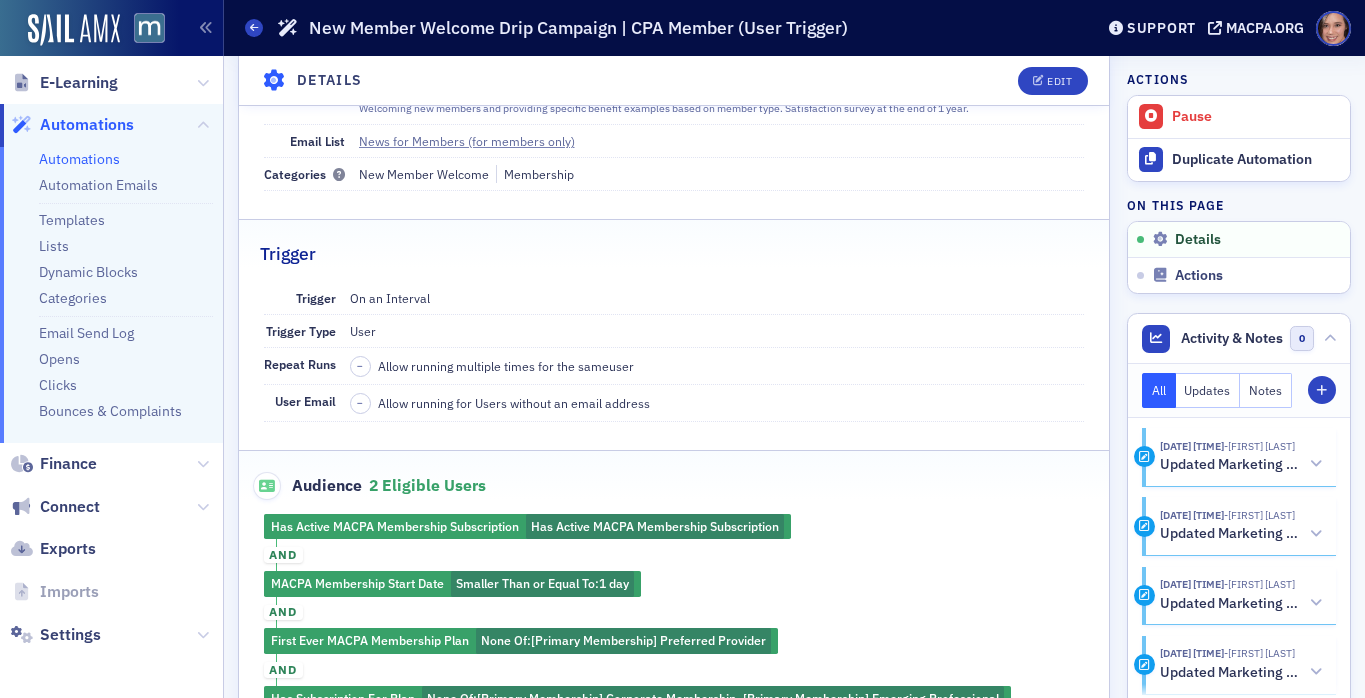 scroll, scrollTop: 330, scrollLeft: 0, axis: vertical 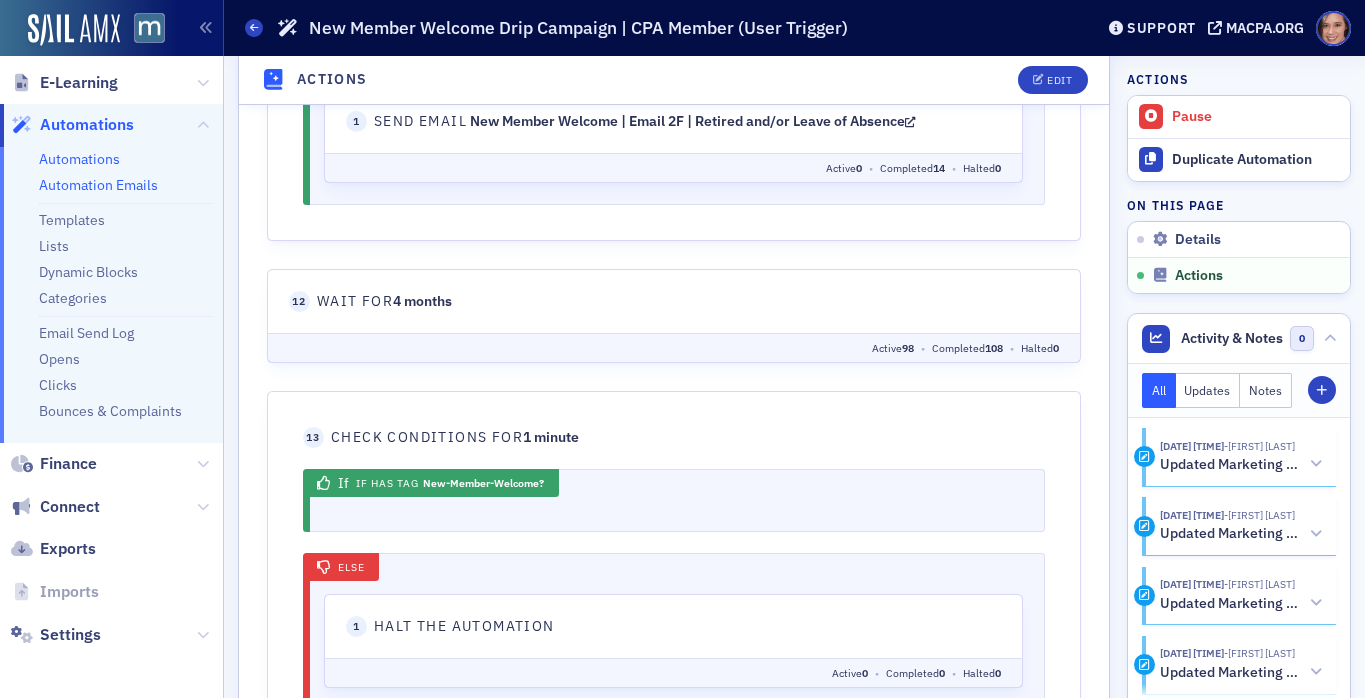 click on "Automation Emails" 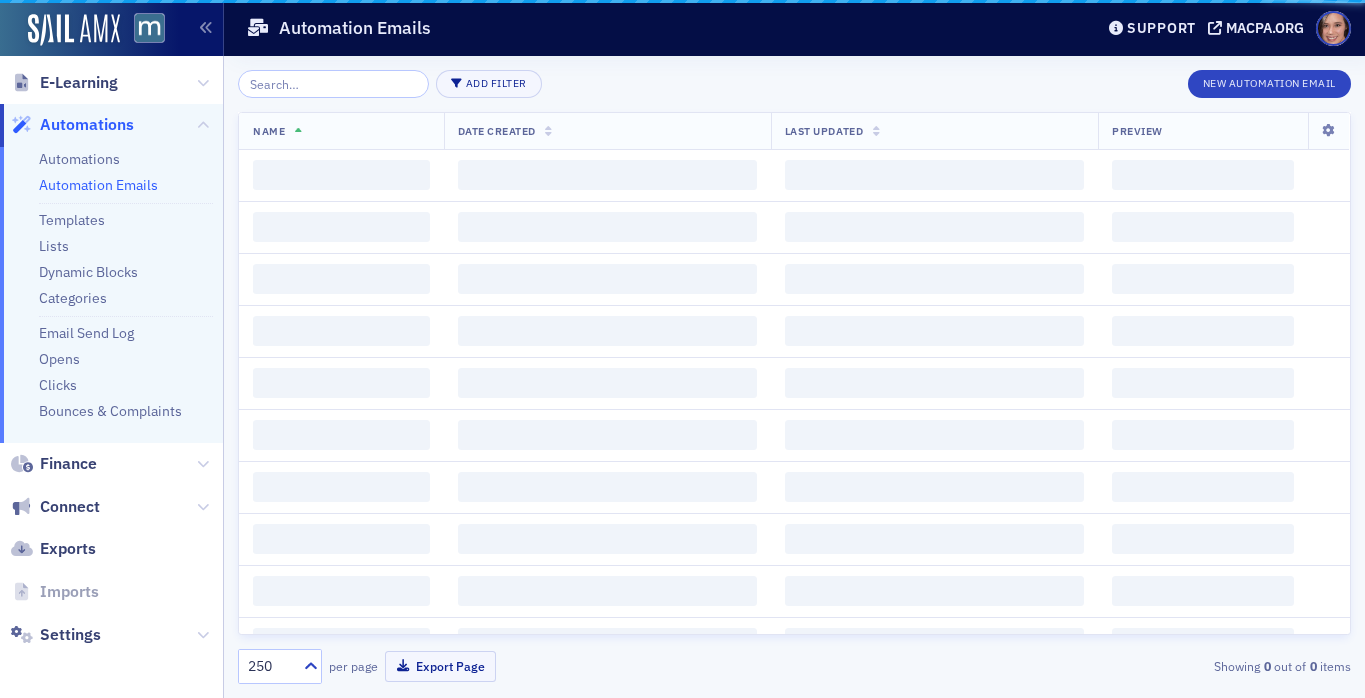 scroll, scrollTop: 0, scrollLeft: 0, axis: both 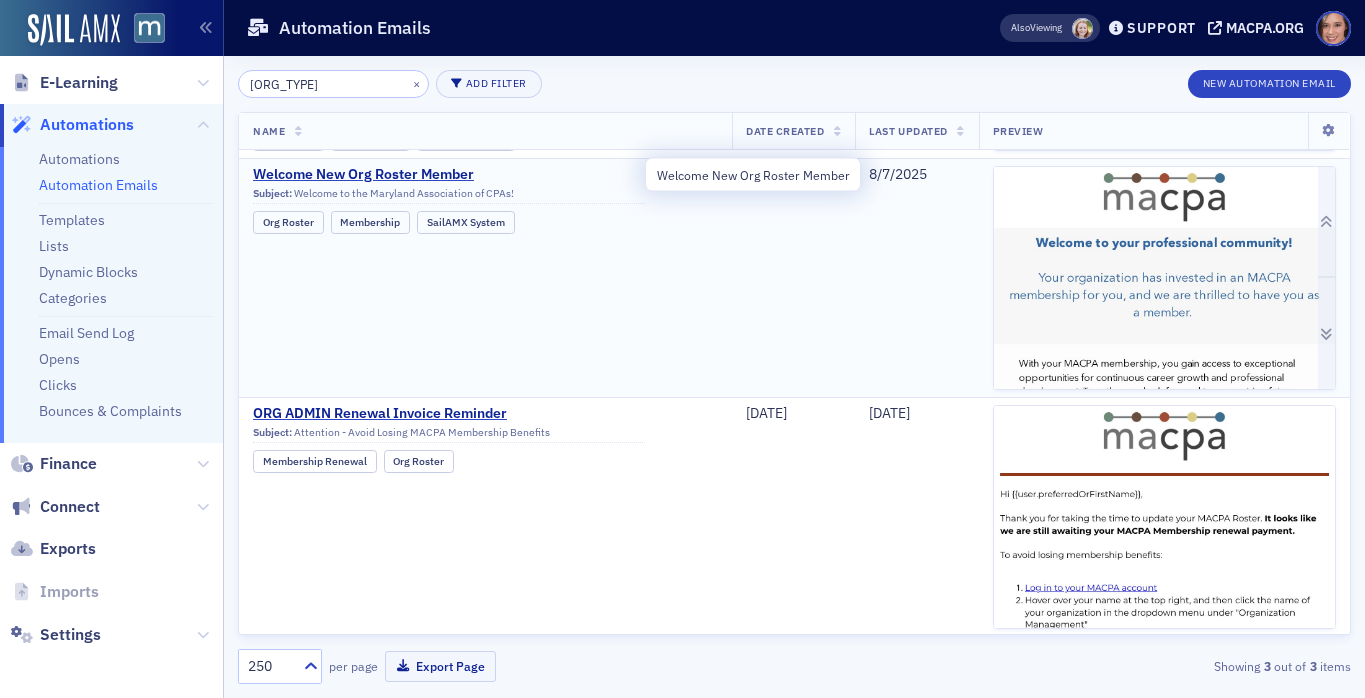 type on "[ORG_TYPE]" 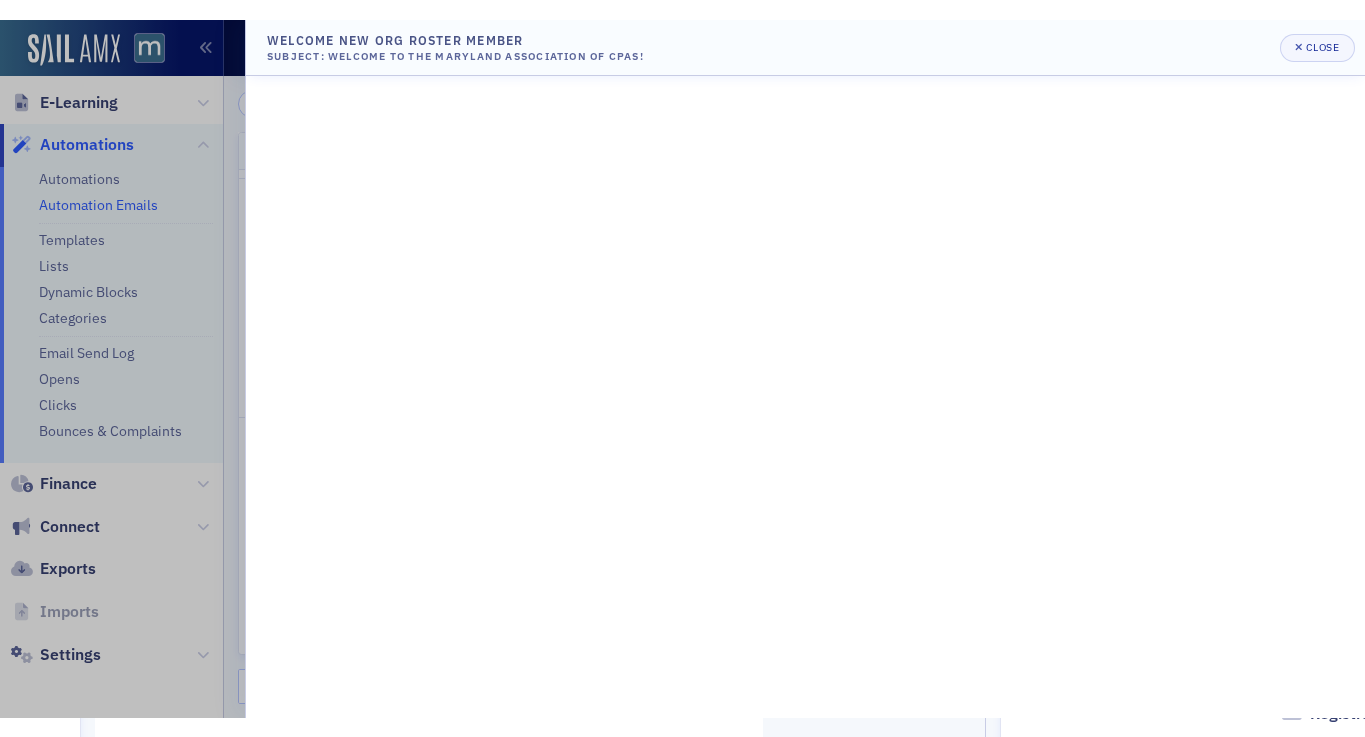 scroll, scrollTop: 230, scrollLeft: 0, axis: vertical 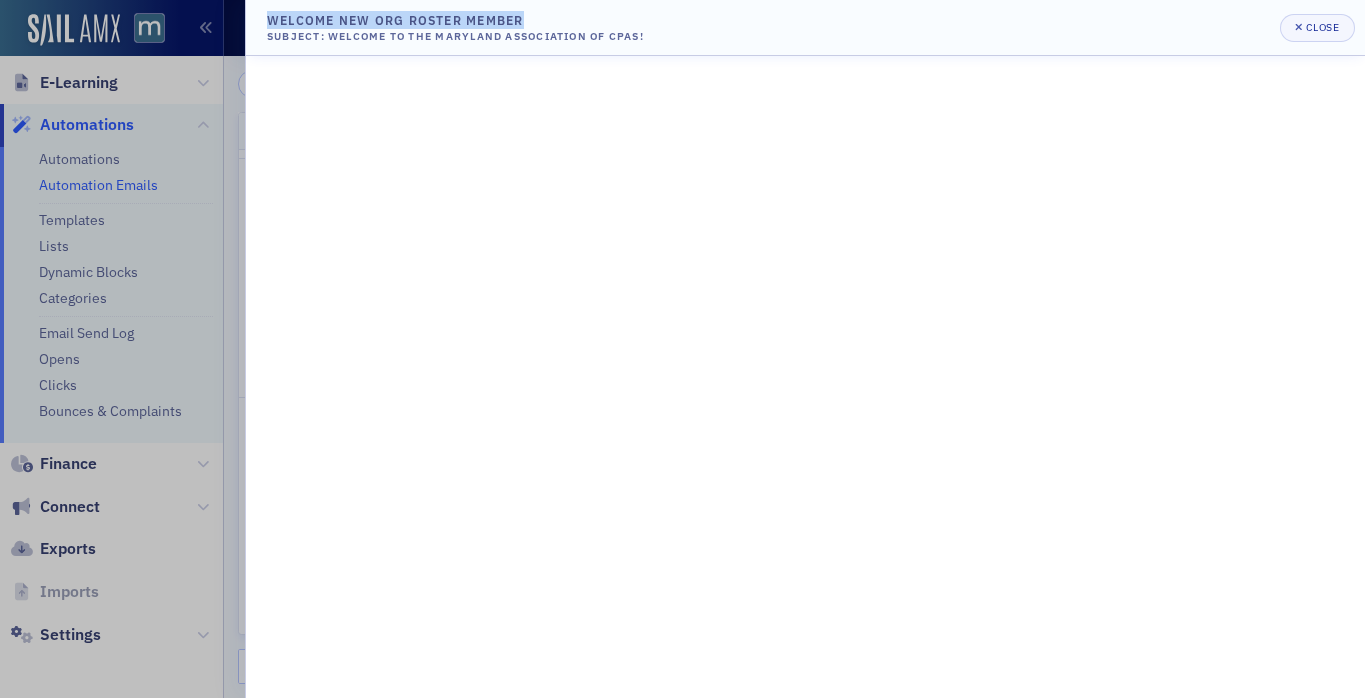 drag, startPoint x: 268, startPoint y: 22, endPoint x: 628, endPoint y: 22, distance: 360 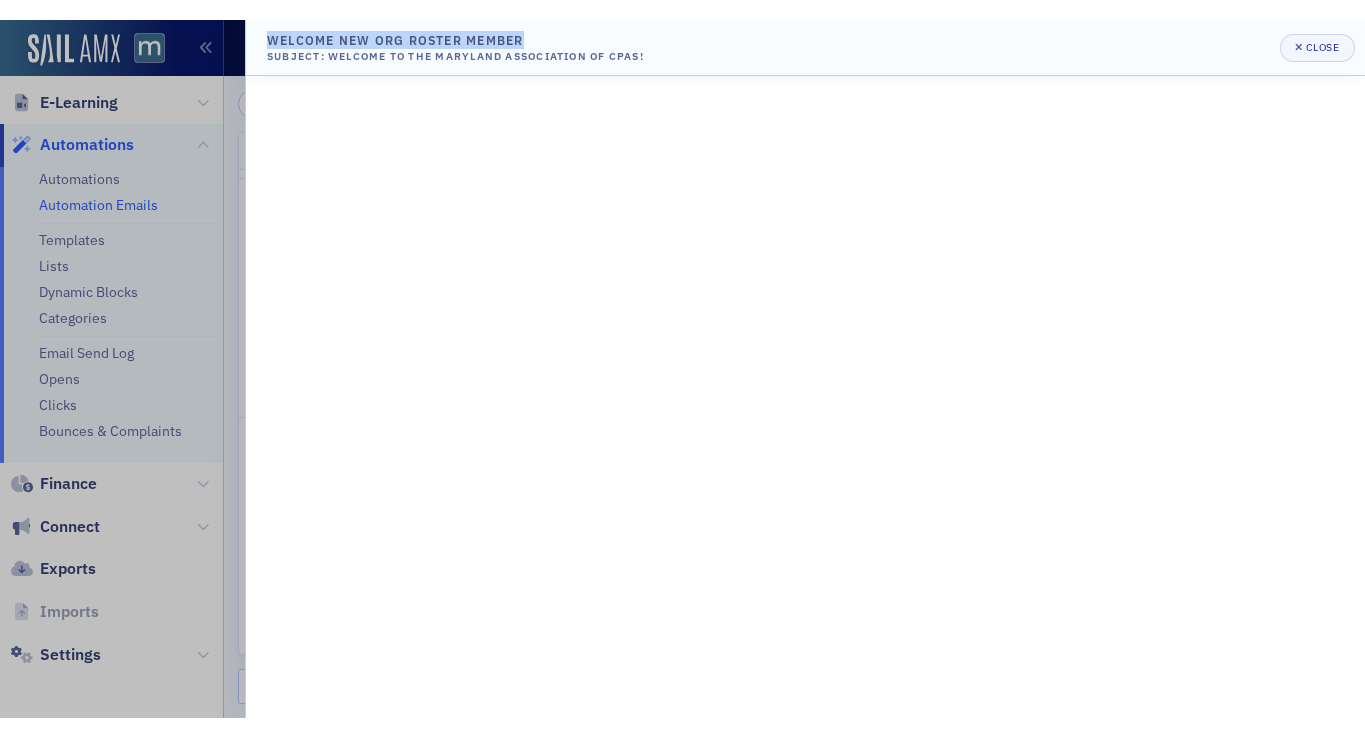 scroll, scrollTop: 193, scrollLeft: 0, axis: vertical 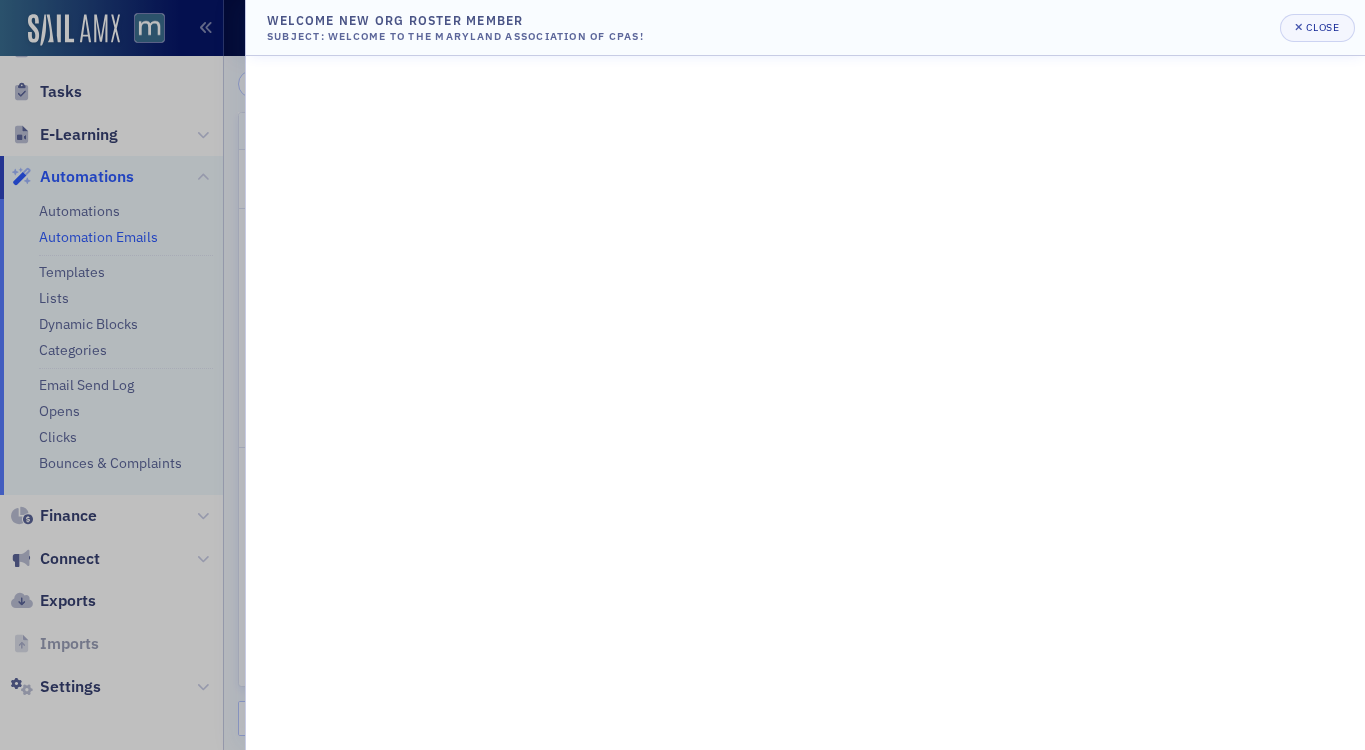 click at bounding box center [682, 375] 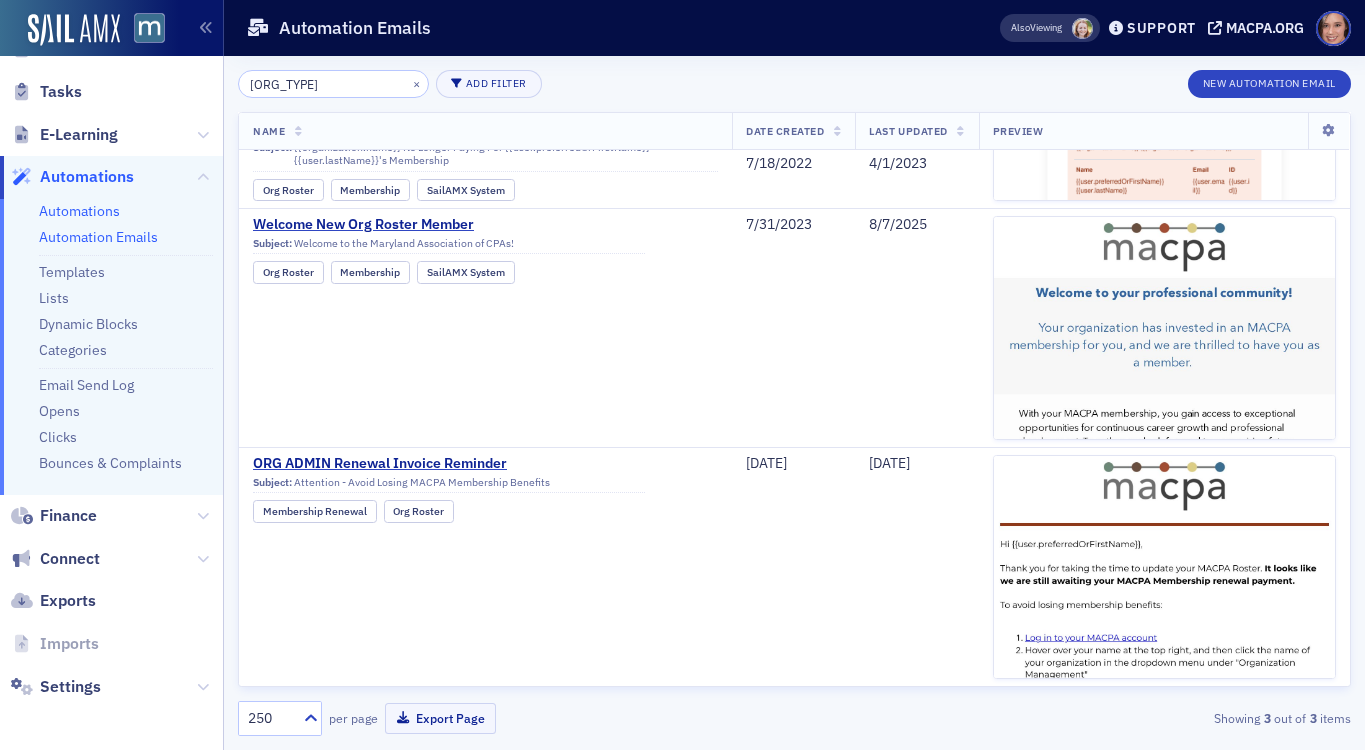 click on "Automations" 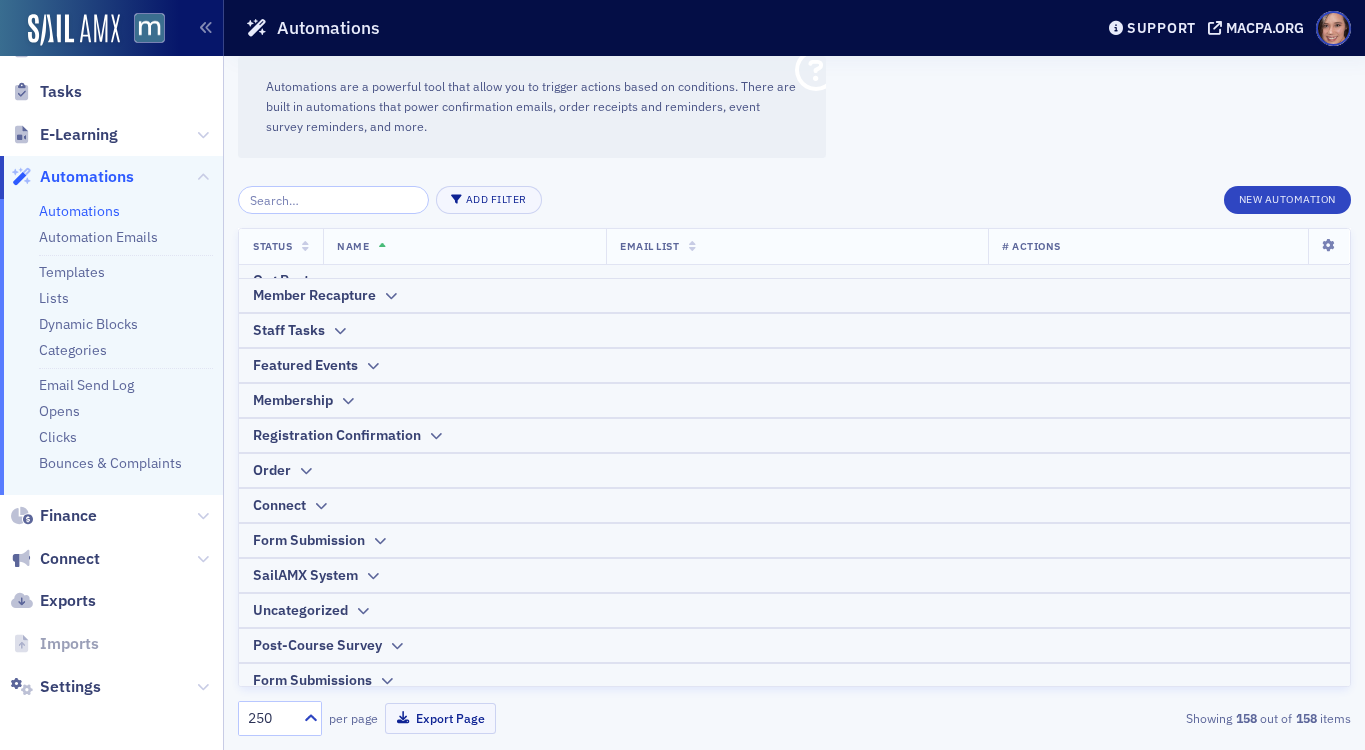 scroll, scrollTop: 104, scrollLeft: 0, axis: vertical 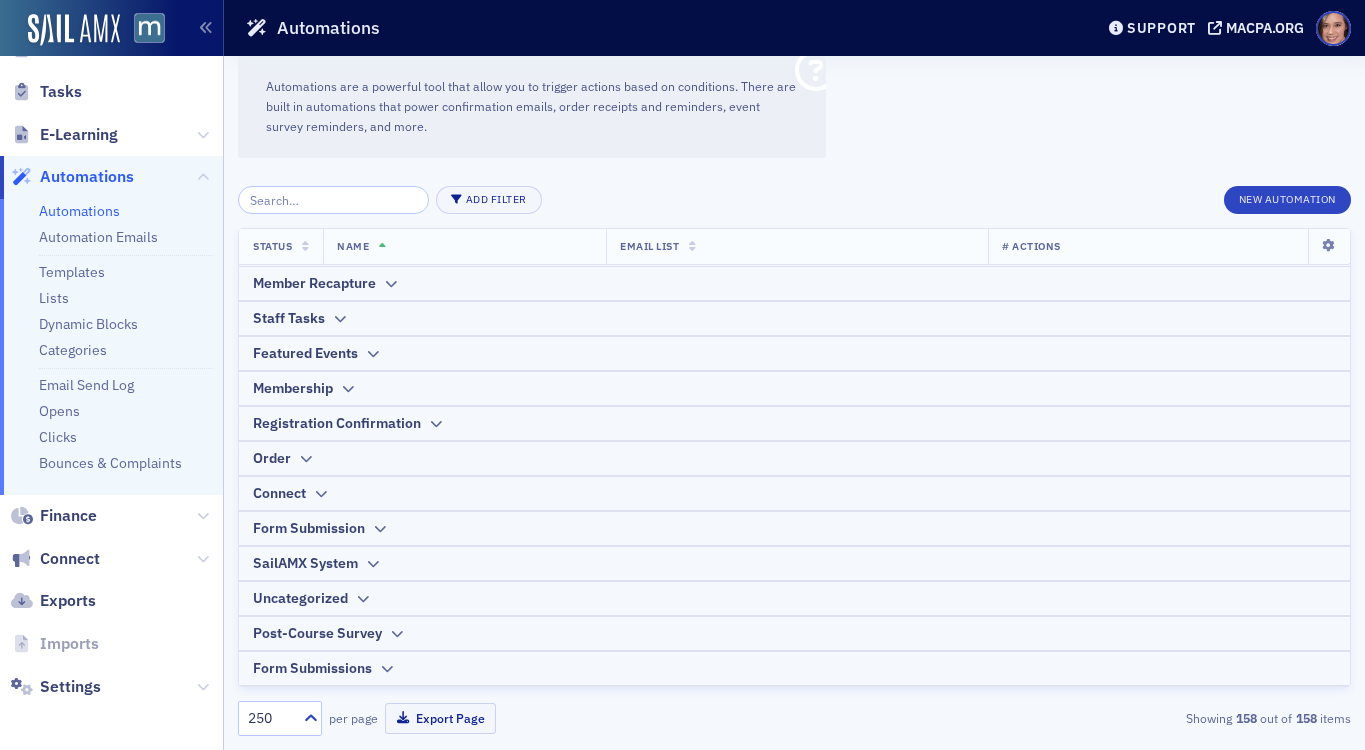 type on "Welcome New Org Roster Member" 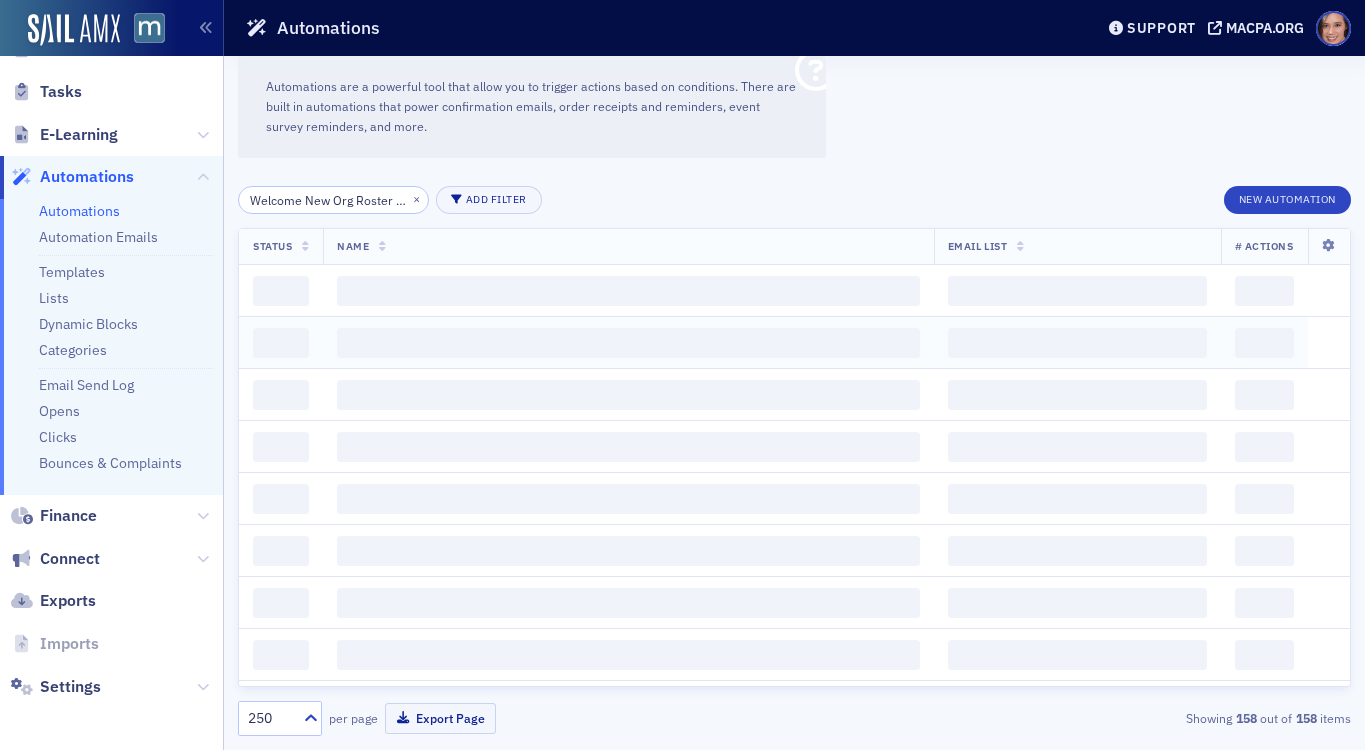 scroll, scrollTop: 0, scrollLeft: 57, axis: horizontal 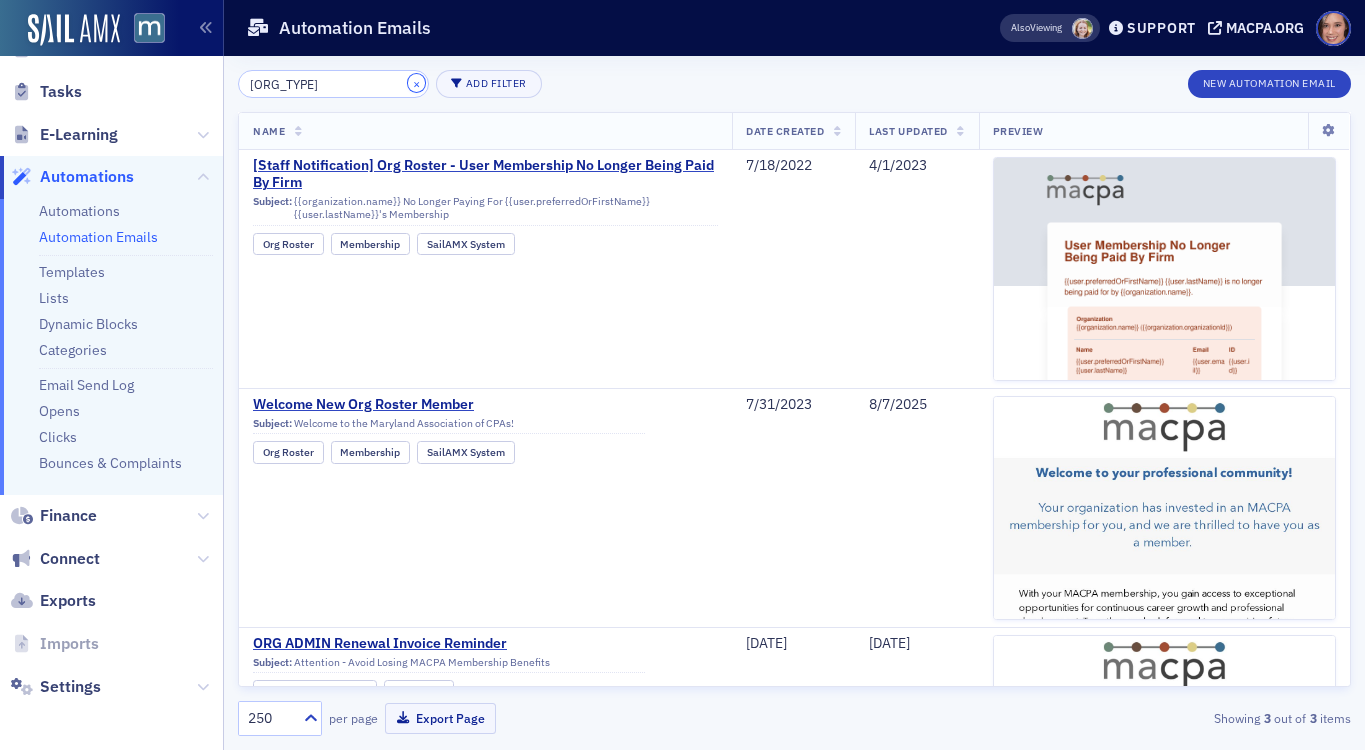 click on "×" 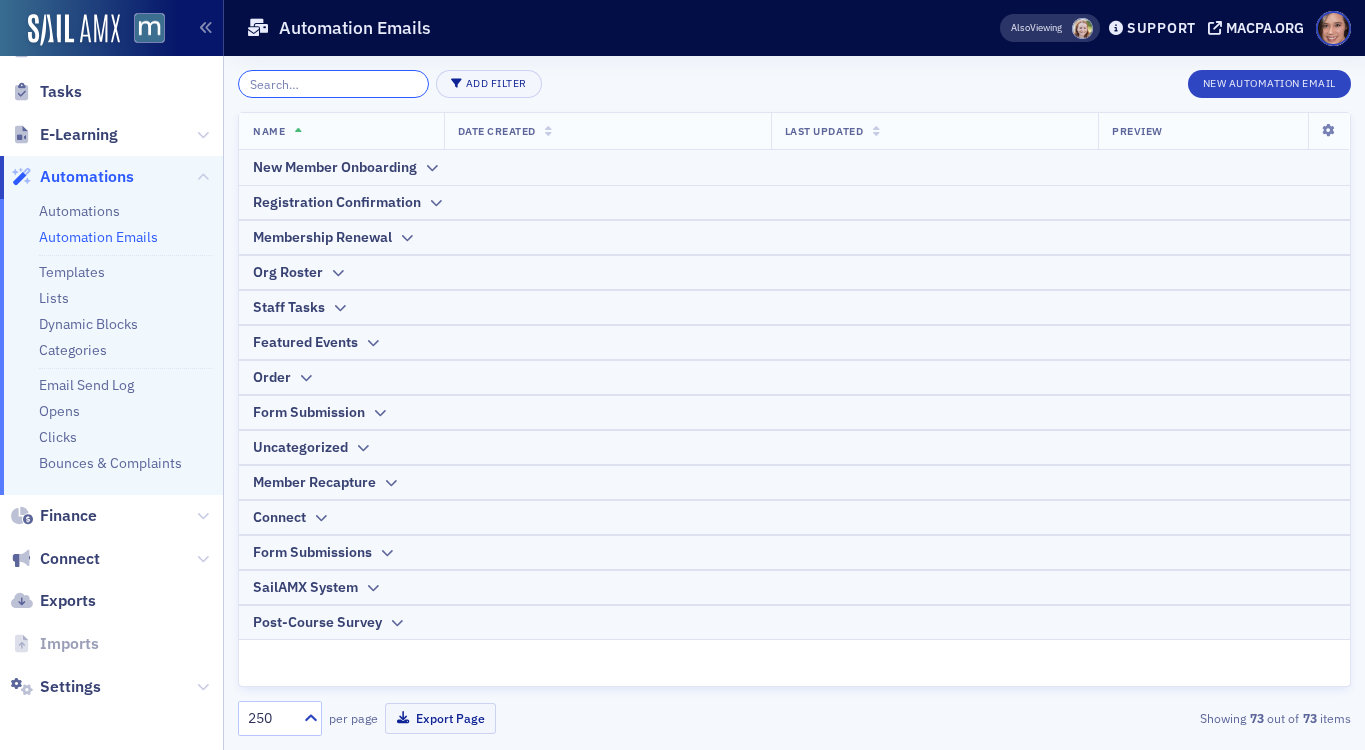 click 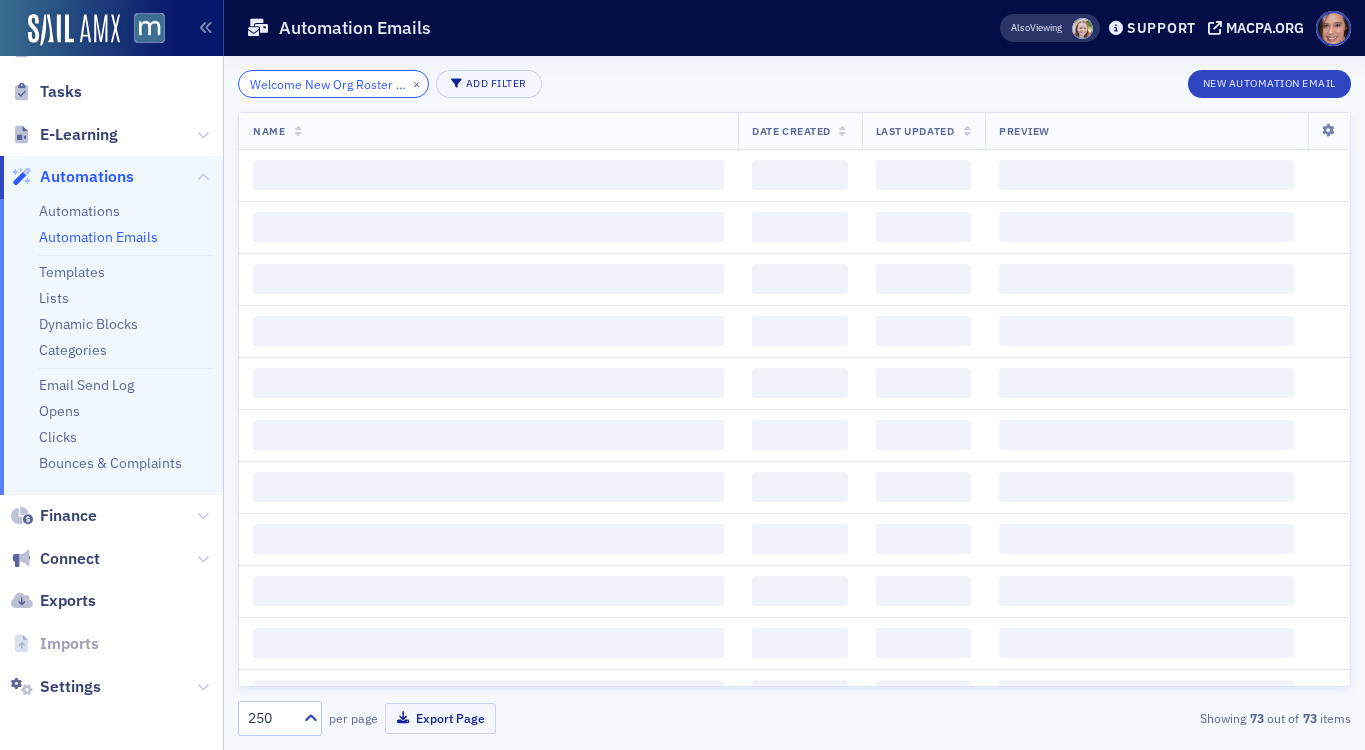 scroll, scrollTop: 0, scrollLeft: 57, axis: horizontal 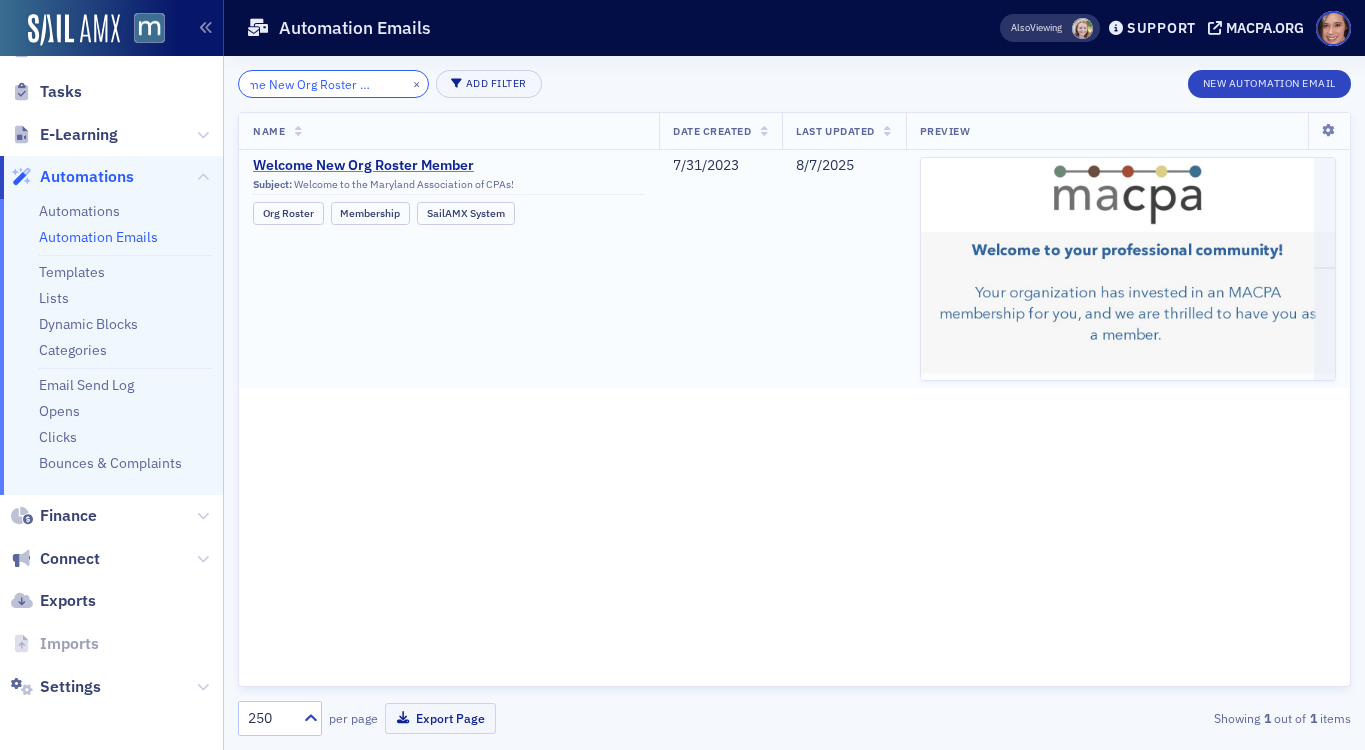 type on "Welcome New Org Roster Member" 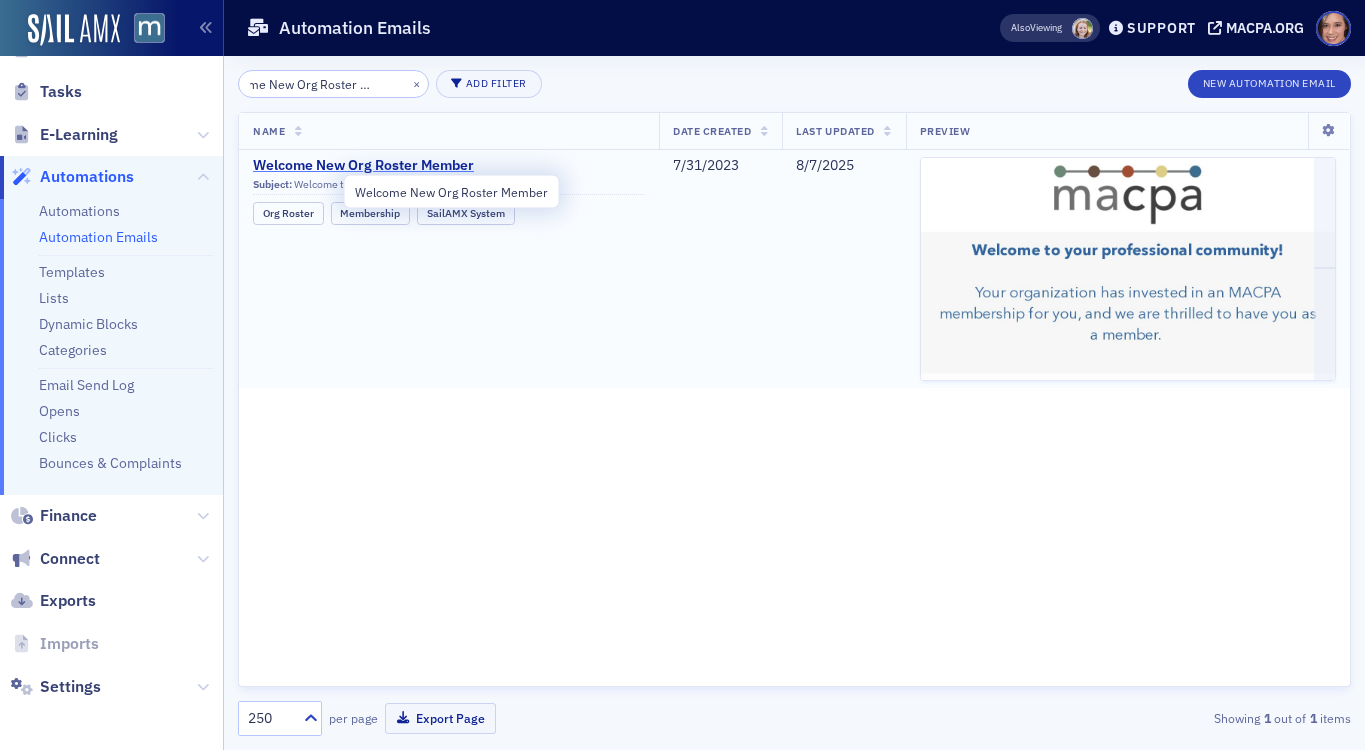 scroll, scrollTop: 0, scrollLeft: 0, axis: both 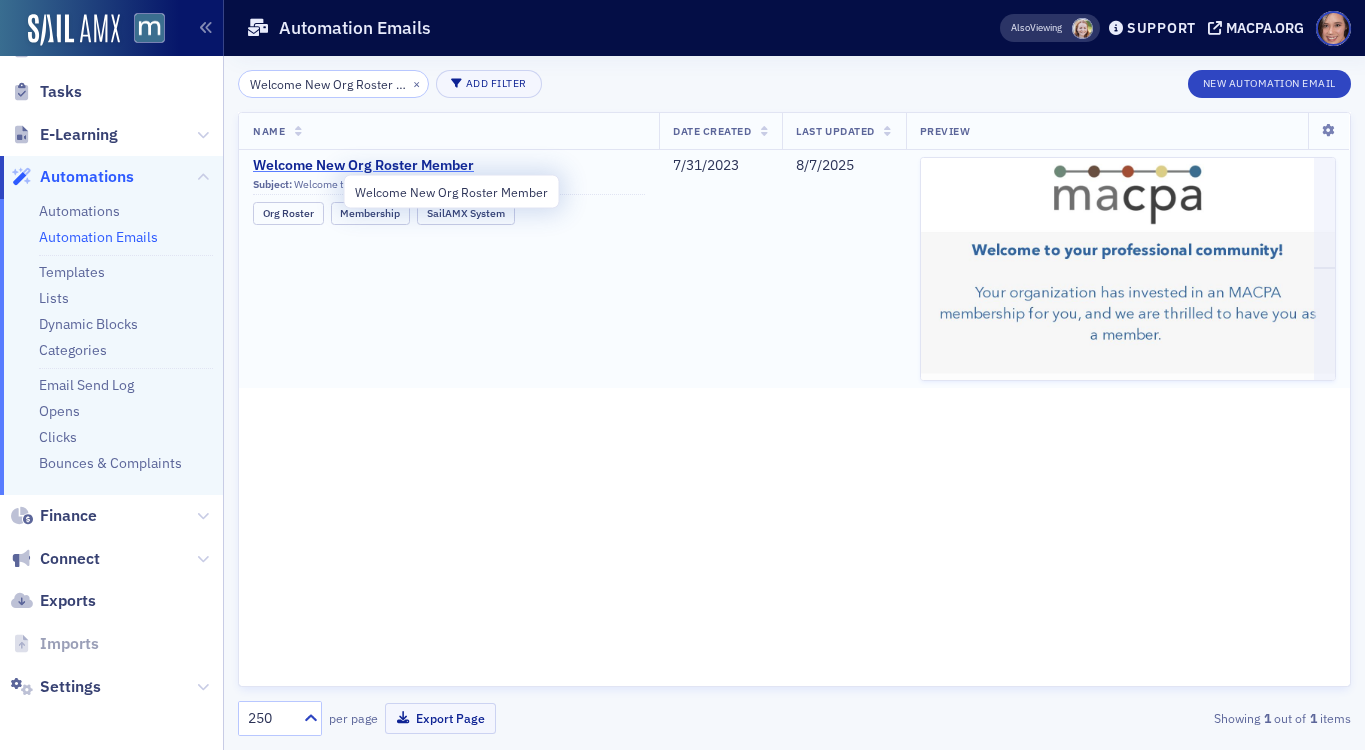 click on "Welcome New Org Roster Member" 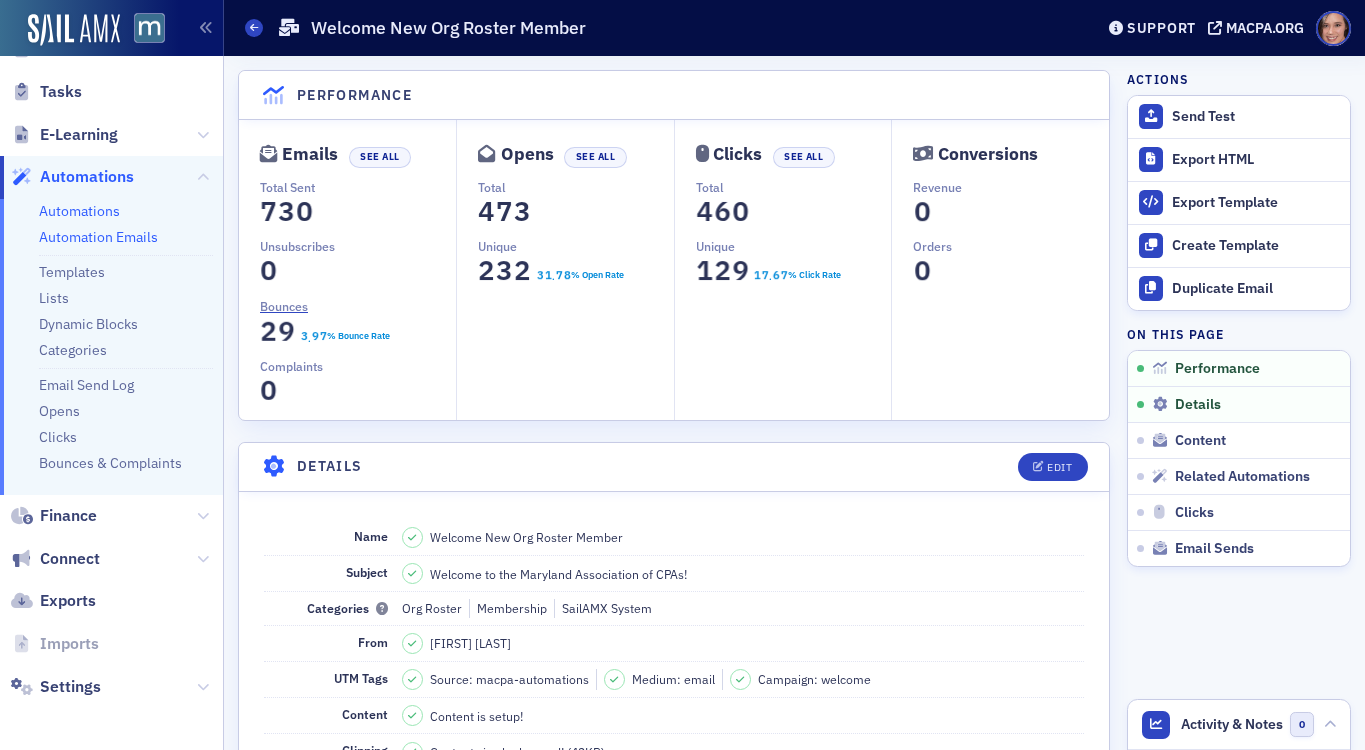 click on "Automations" 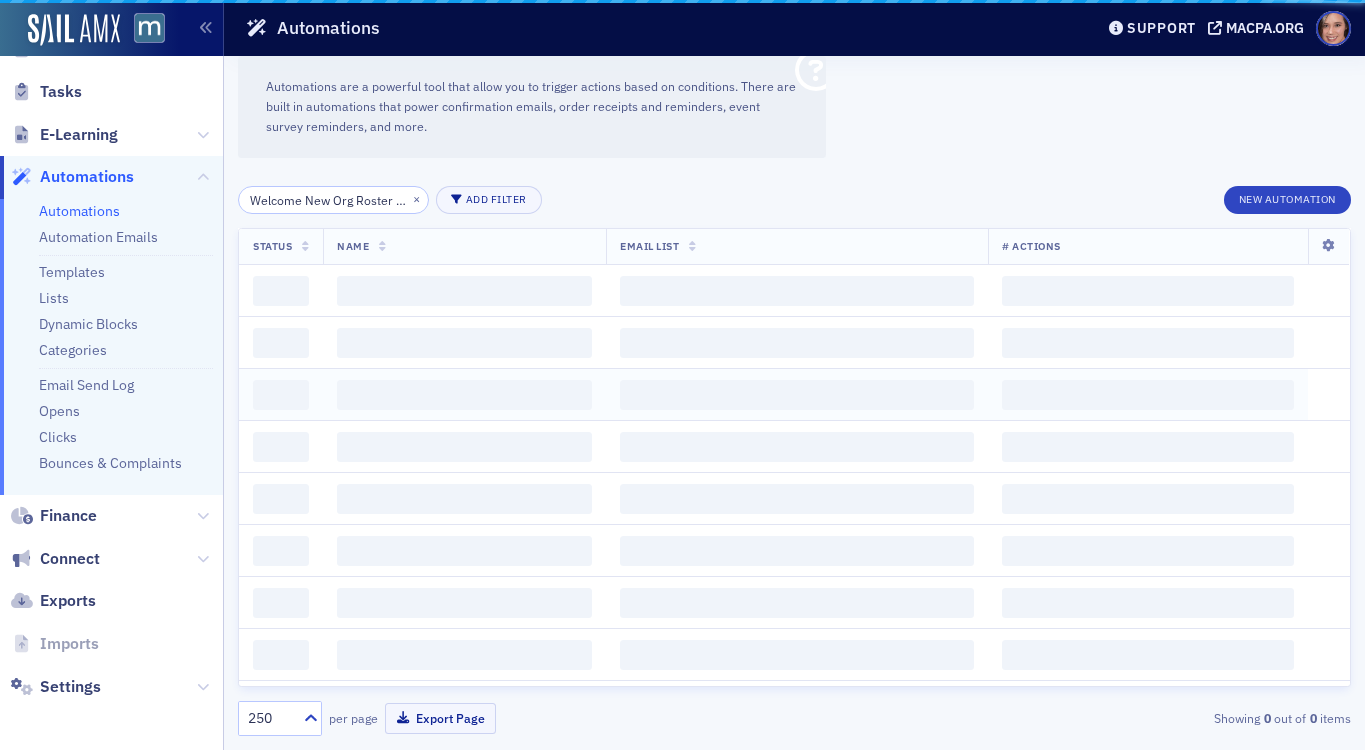 scroll, scrollTop: 0, scrollLeft: 57, axis: horizontal 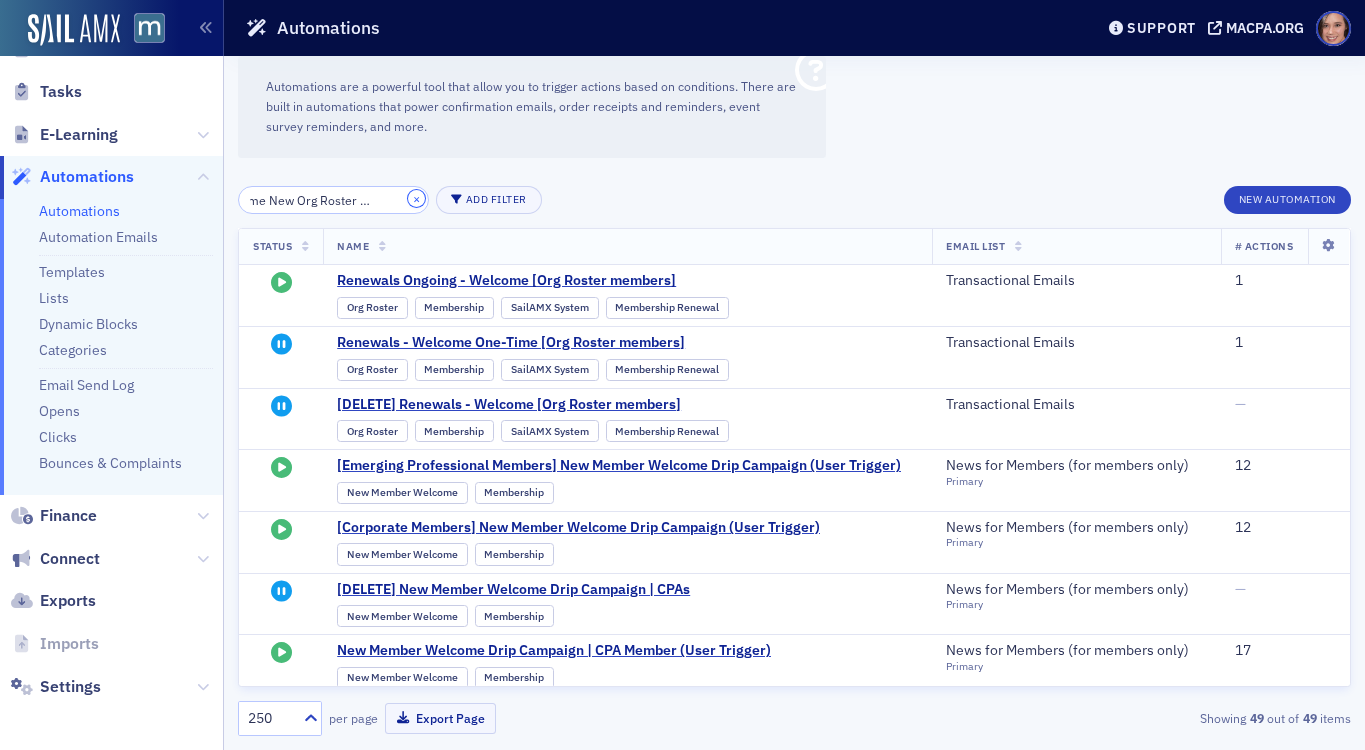 click on "×" 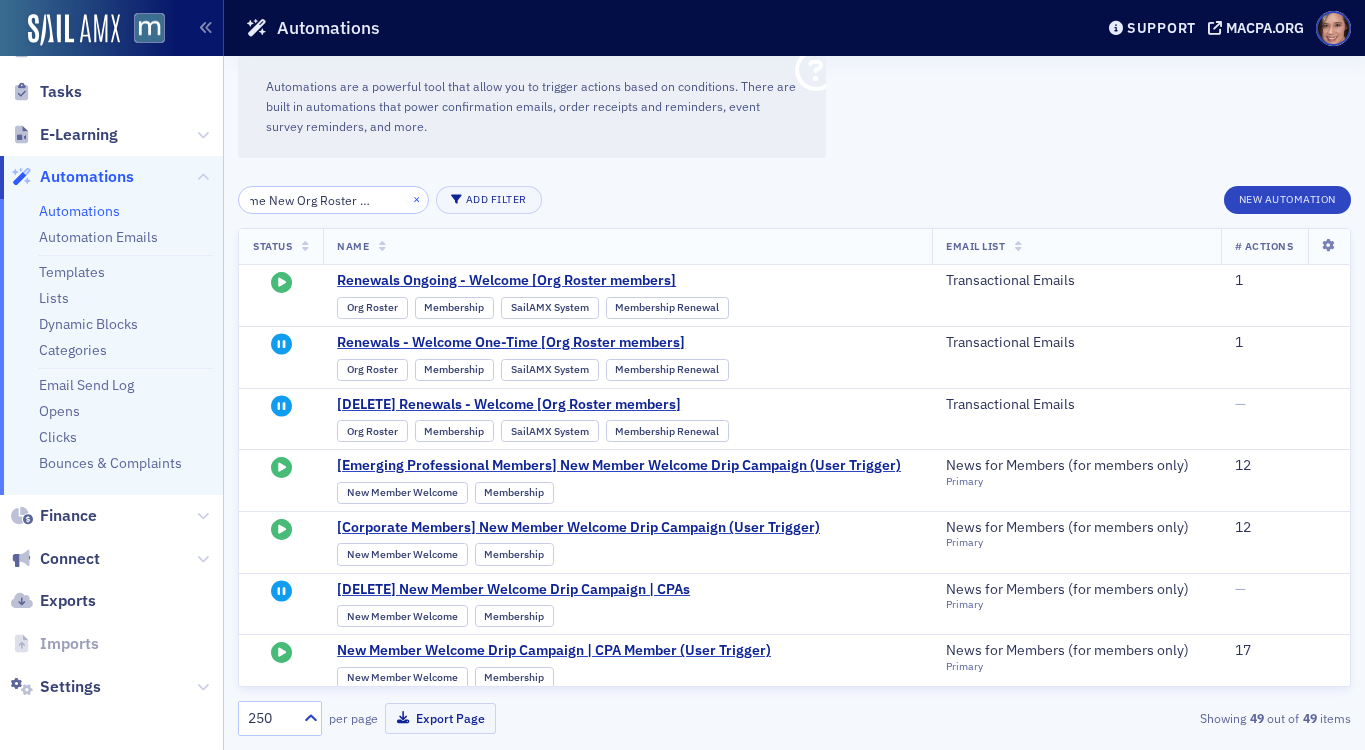 type 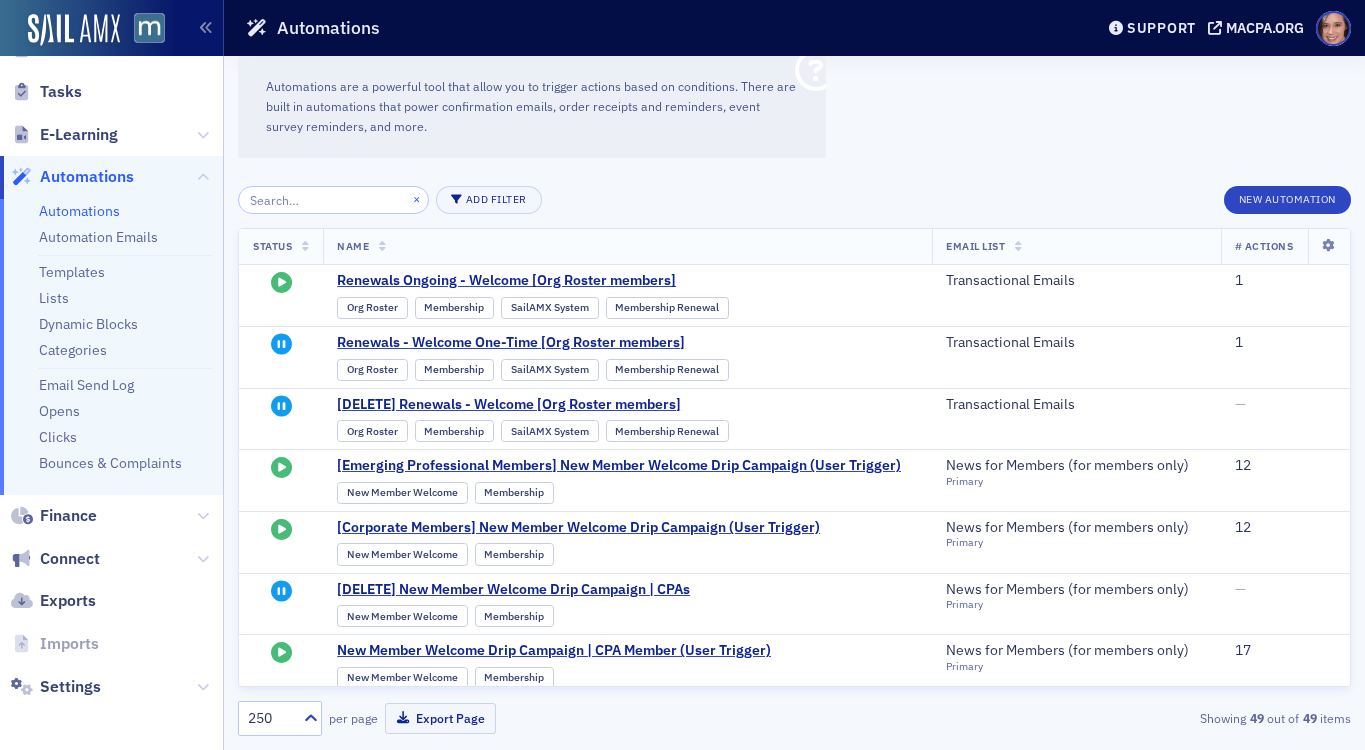 scroll, scrollTop: 0, scrollLeft: 0, axis: both 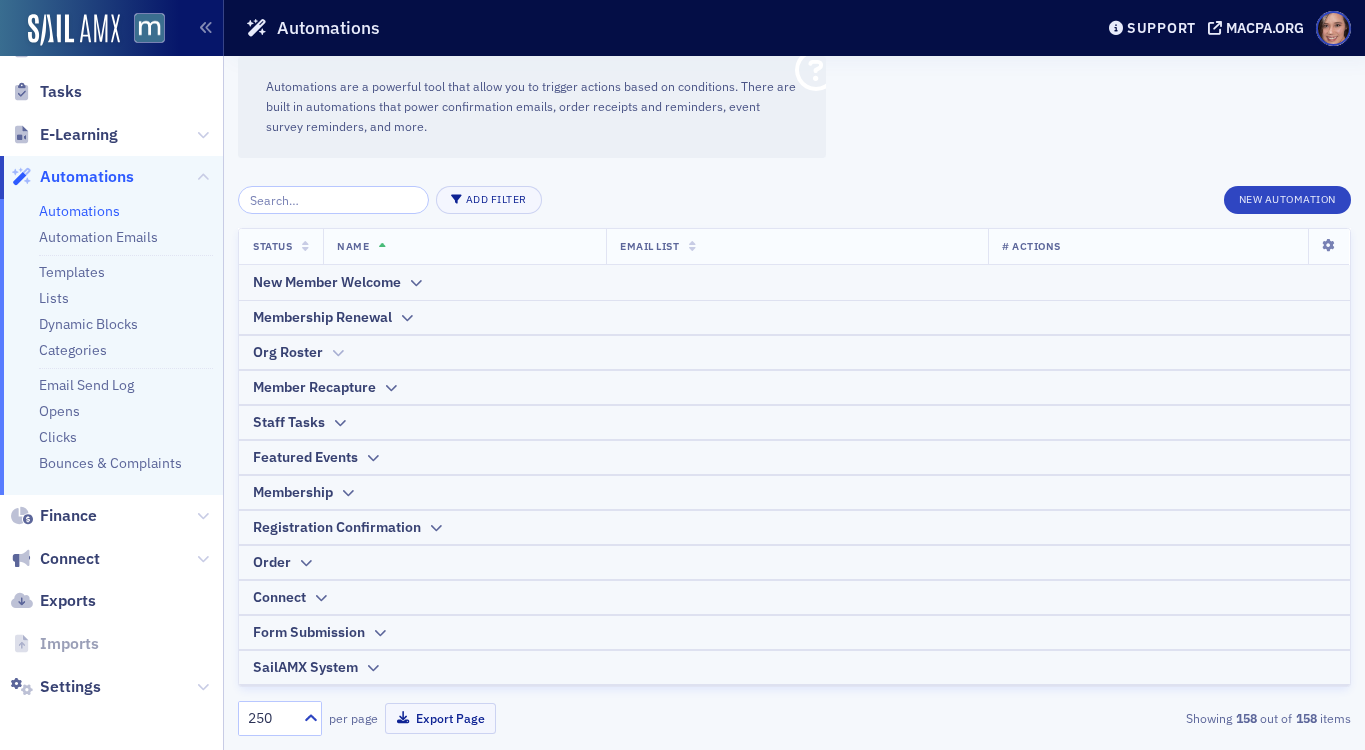 click 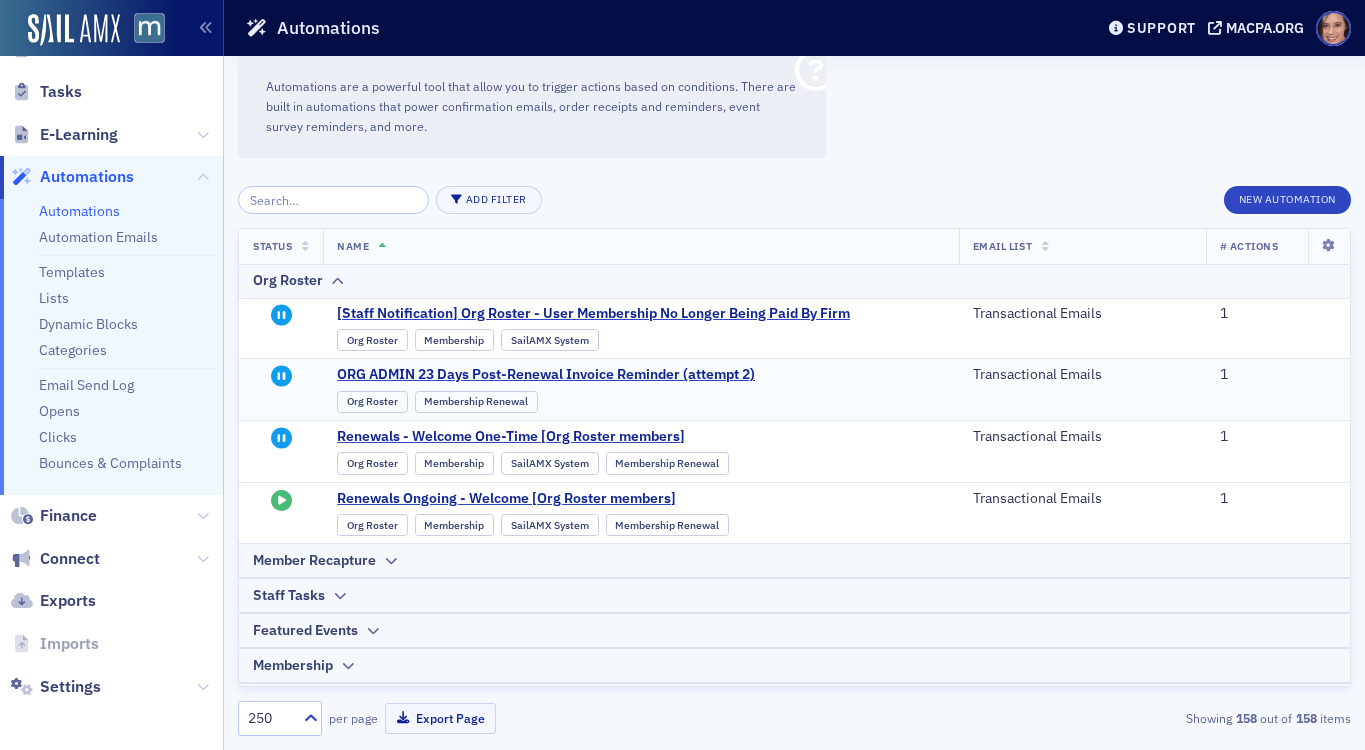 scroll, scrollTop: 205, scrollLeft: 0, axis: vertical 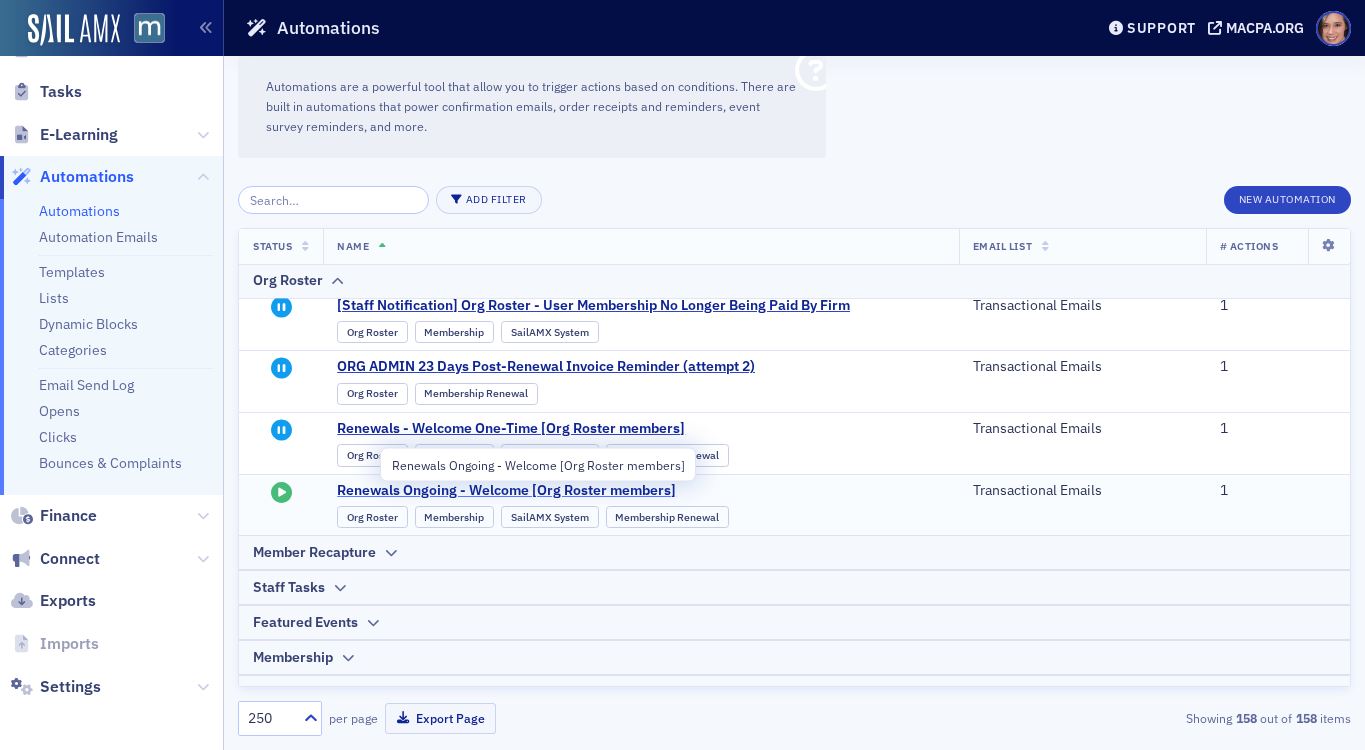 click on "Renewals Ongoing - Welcome [Org Roster members]" 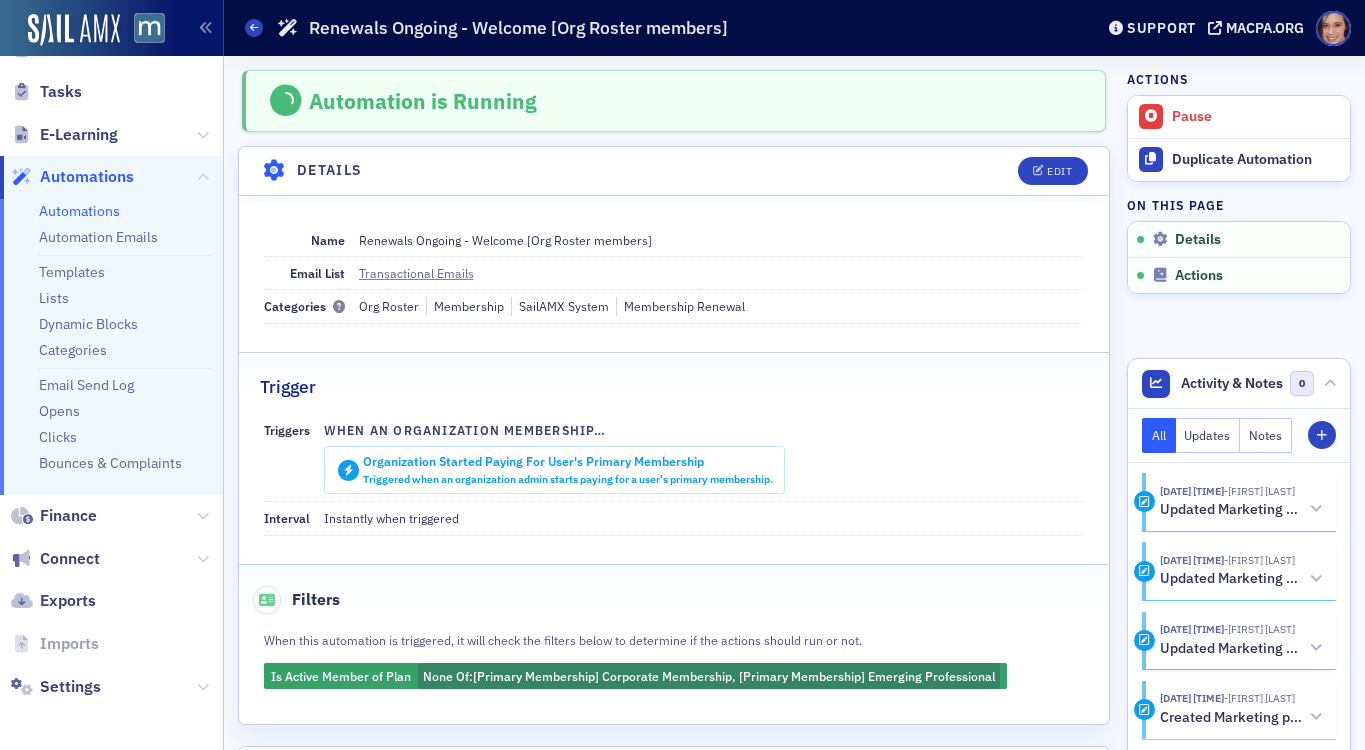 scroll, scrollTop: 0, scrollLeft: 0, axis: both 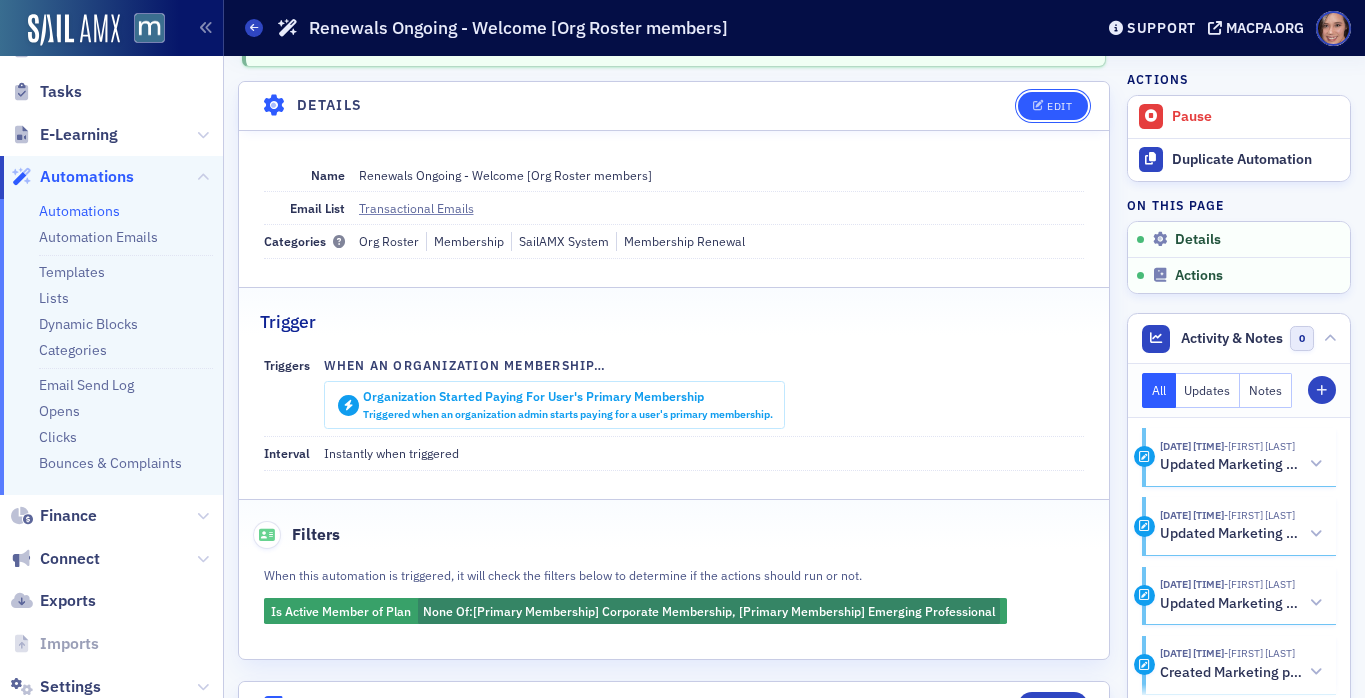 click on "Edit" 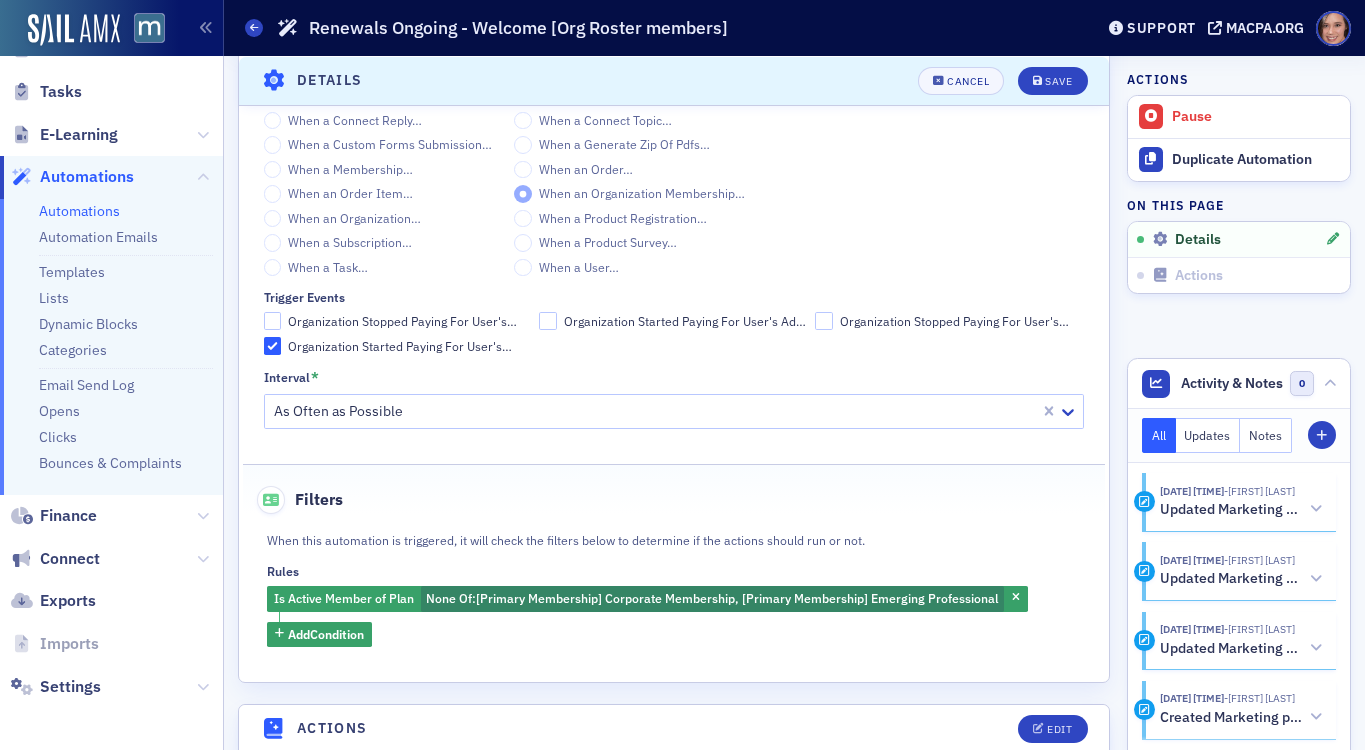 scroll, scrollTop: 471, scrollLeft: 0, axis: vertical 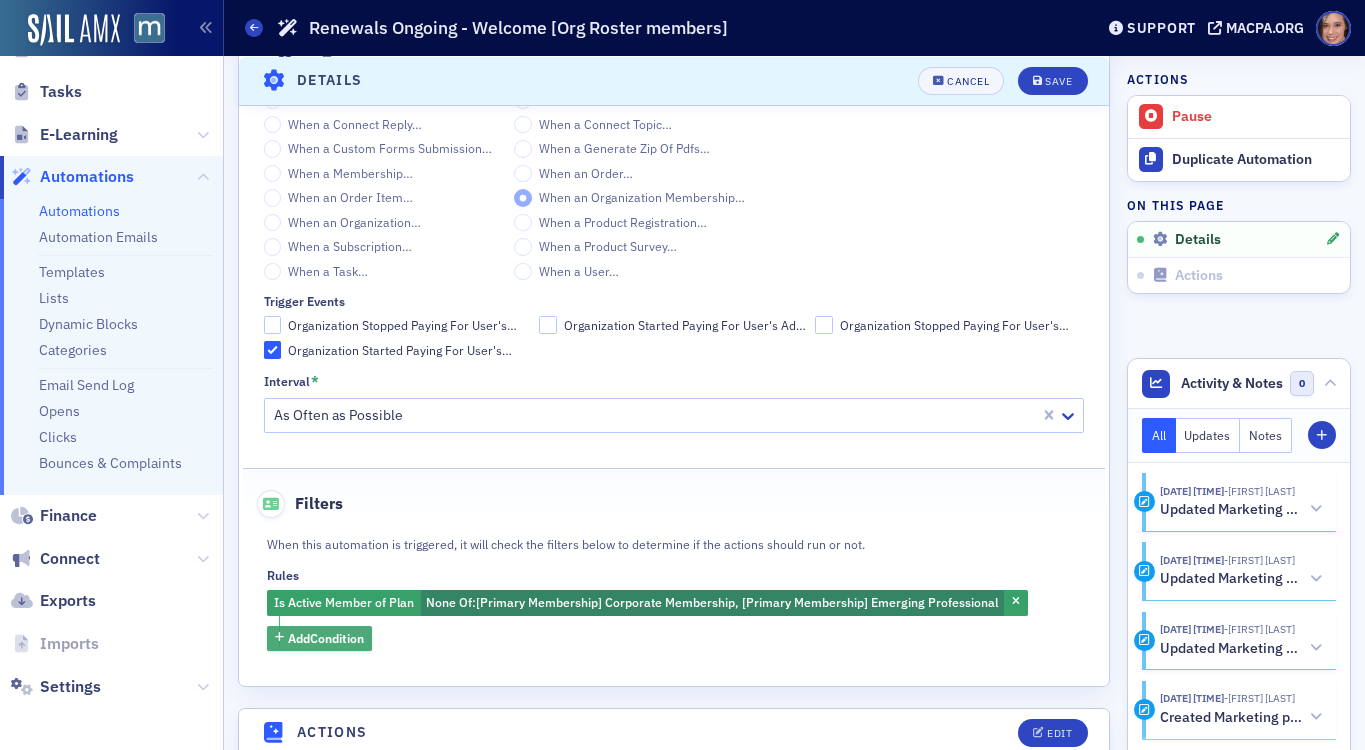click on "Add  Condition" 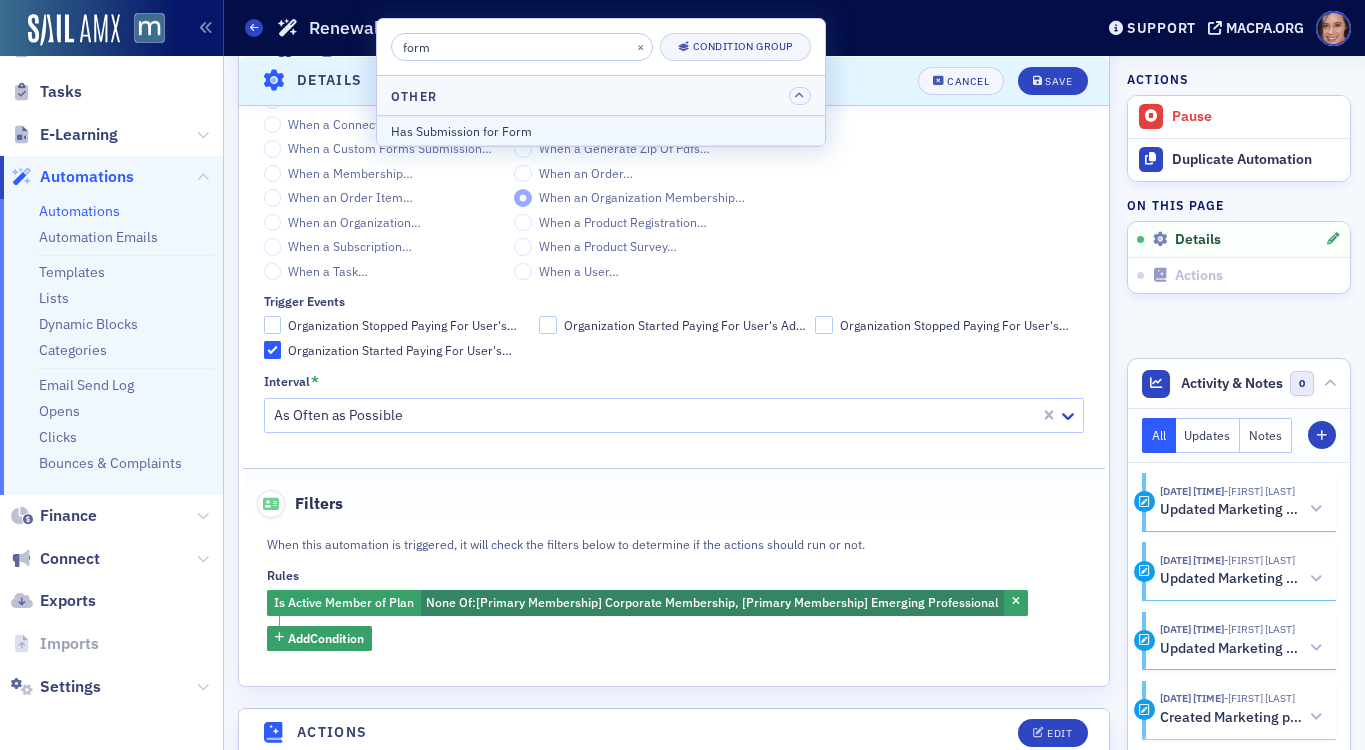 type on "form" 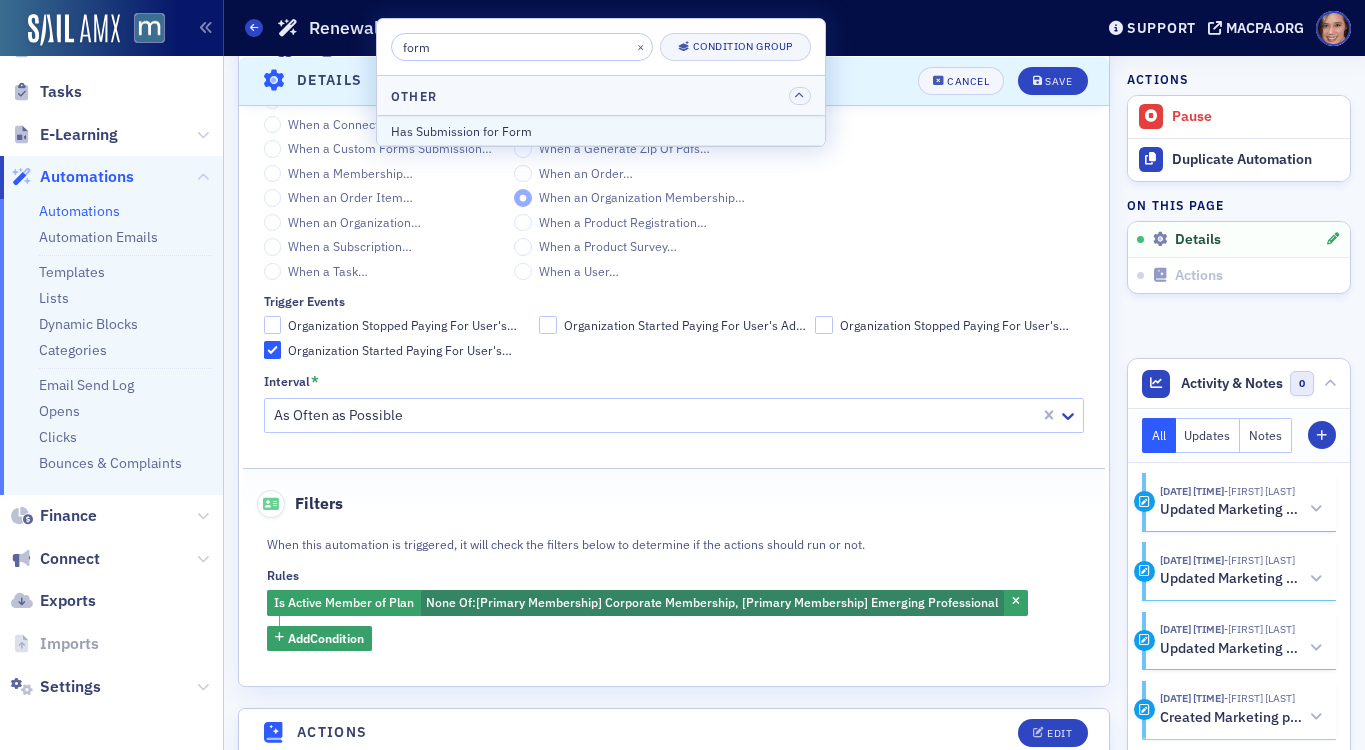 click on "Has Submission for Form" at bounding box center (601, 131) 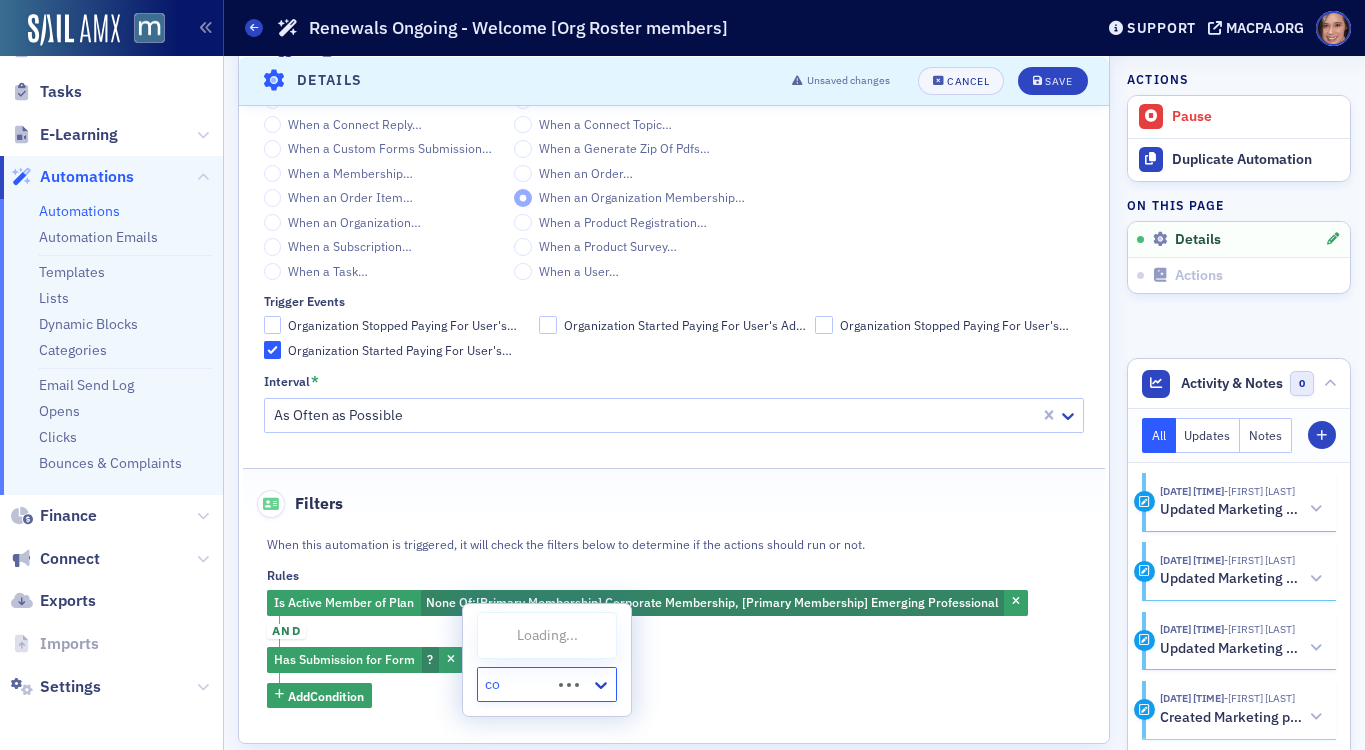 type on "[COMPANY]" 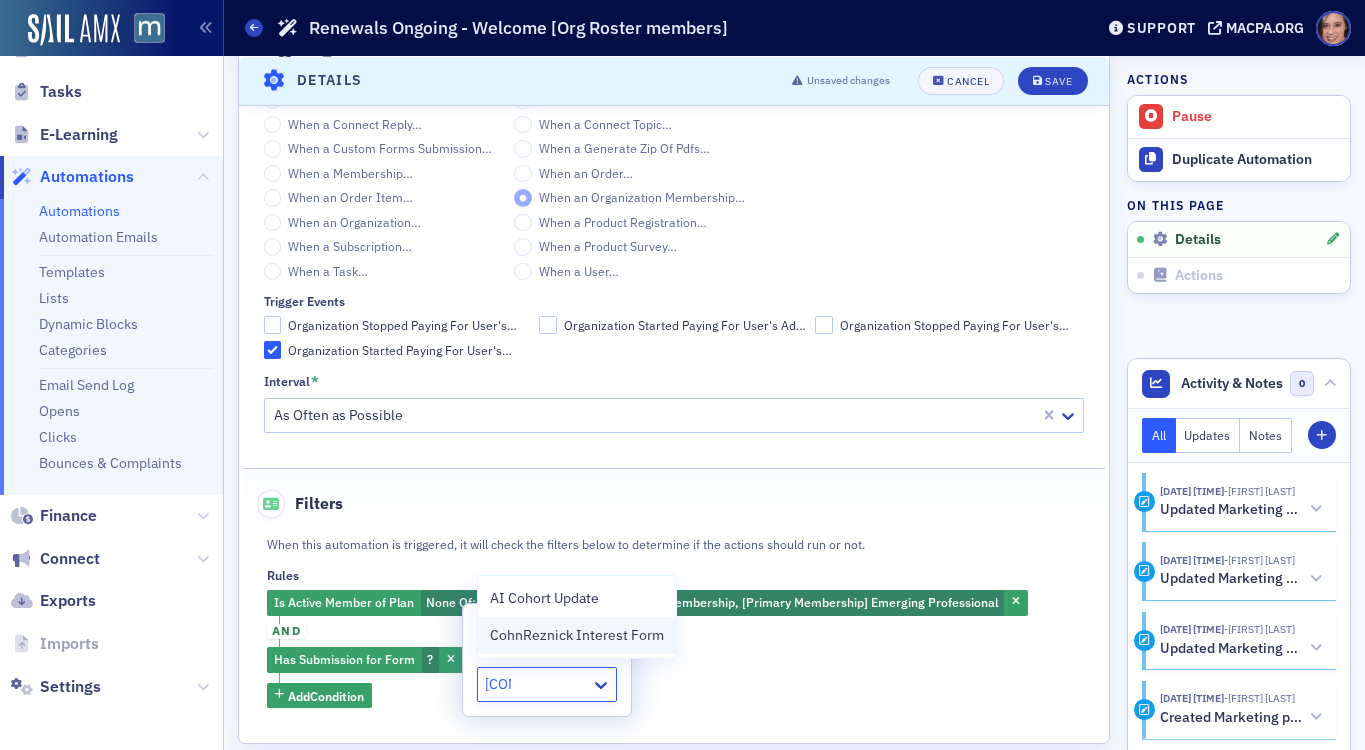 click on "CohnReznick Interest Form" at bounding box center (577, 635) 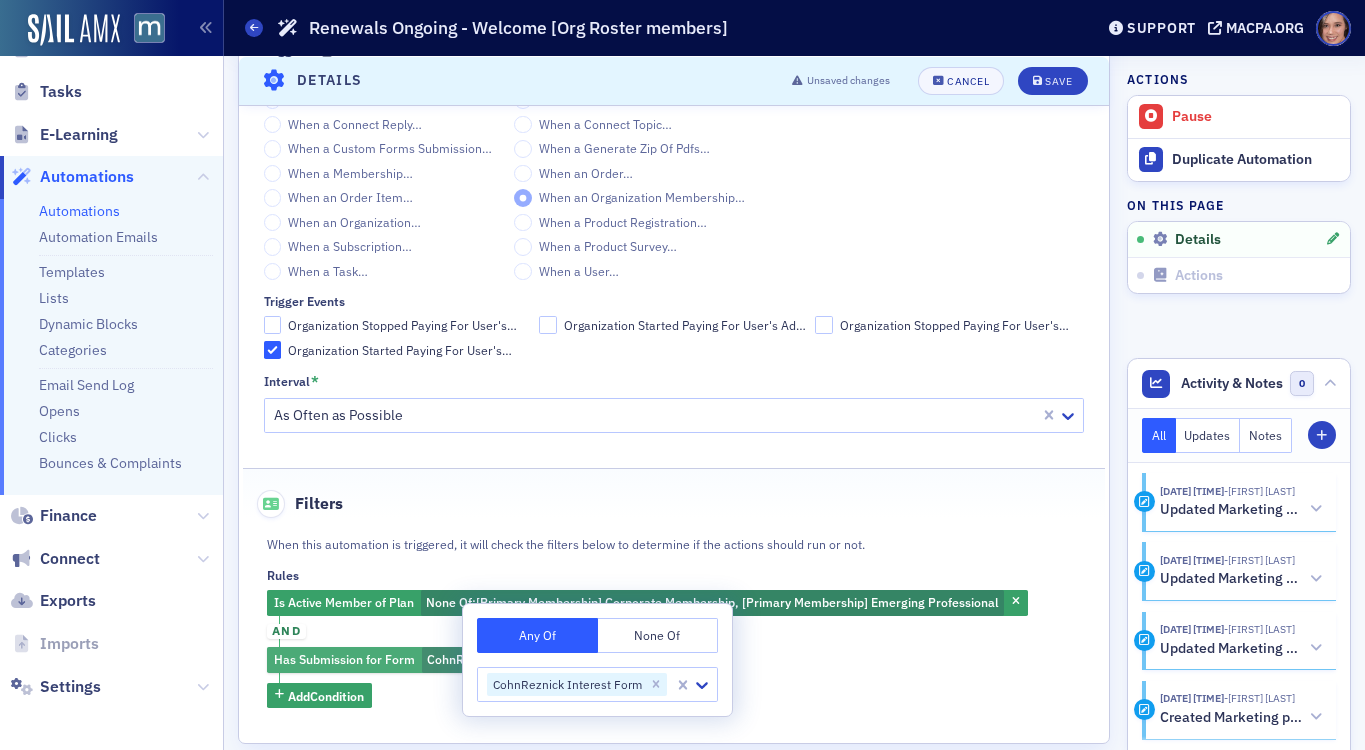click on "Has Submission for Form" 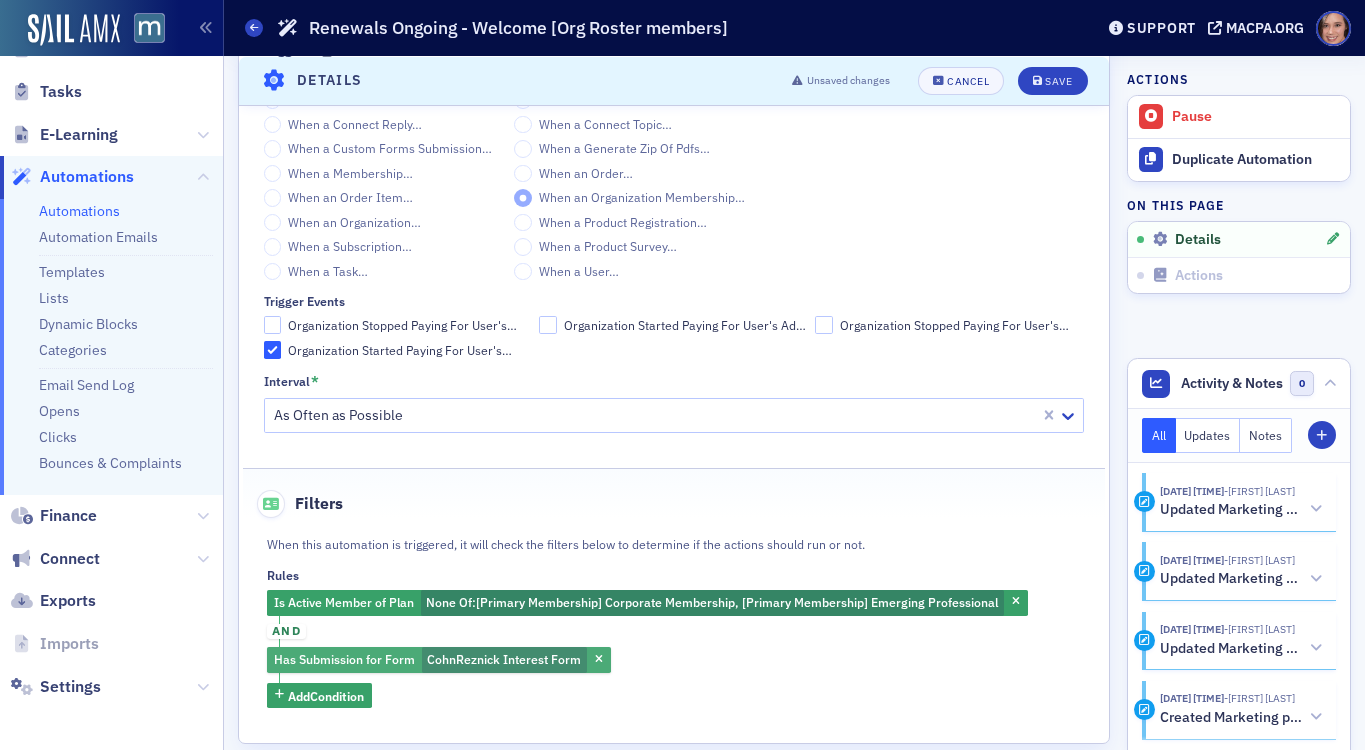 click on "Has Submission for Form" 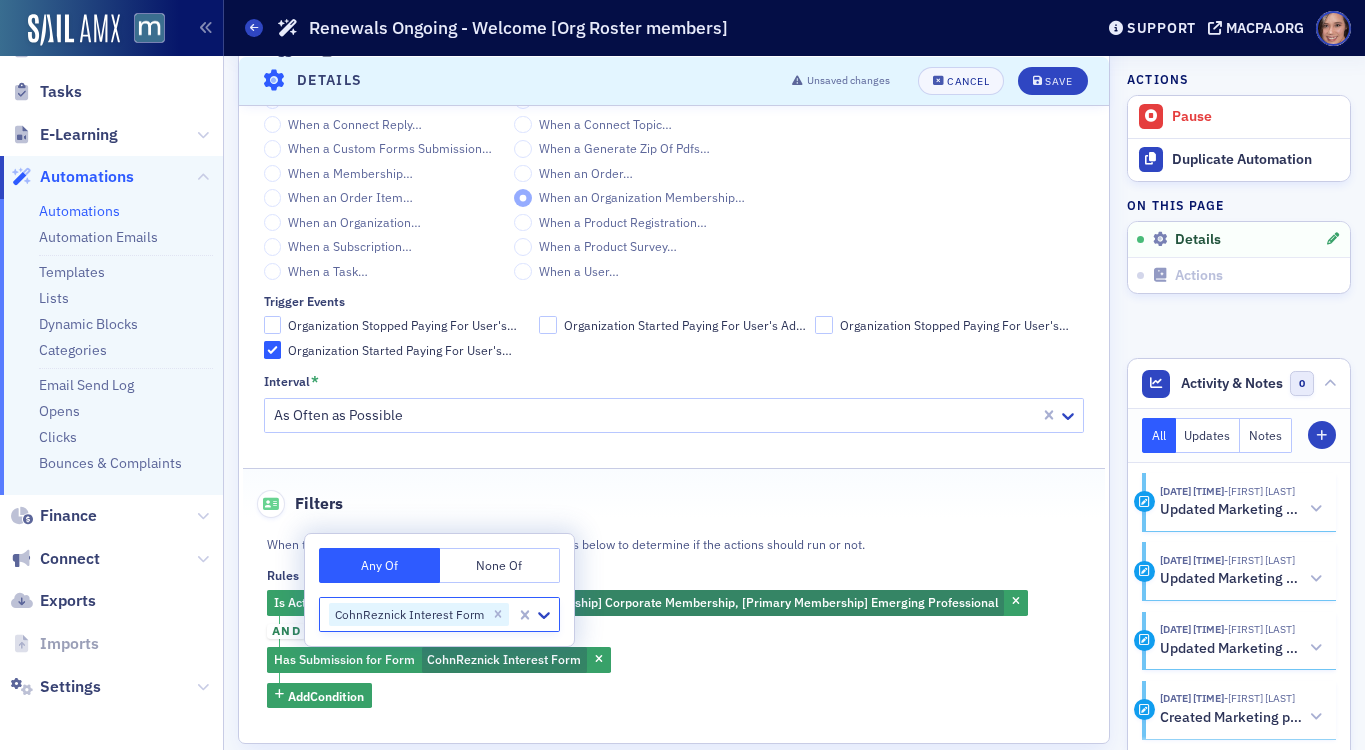 click on "None Of" at bounding box center (500, 565) 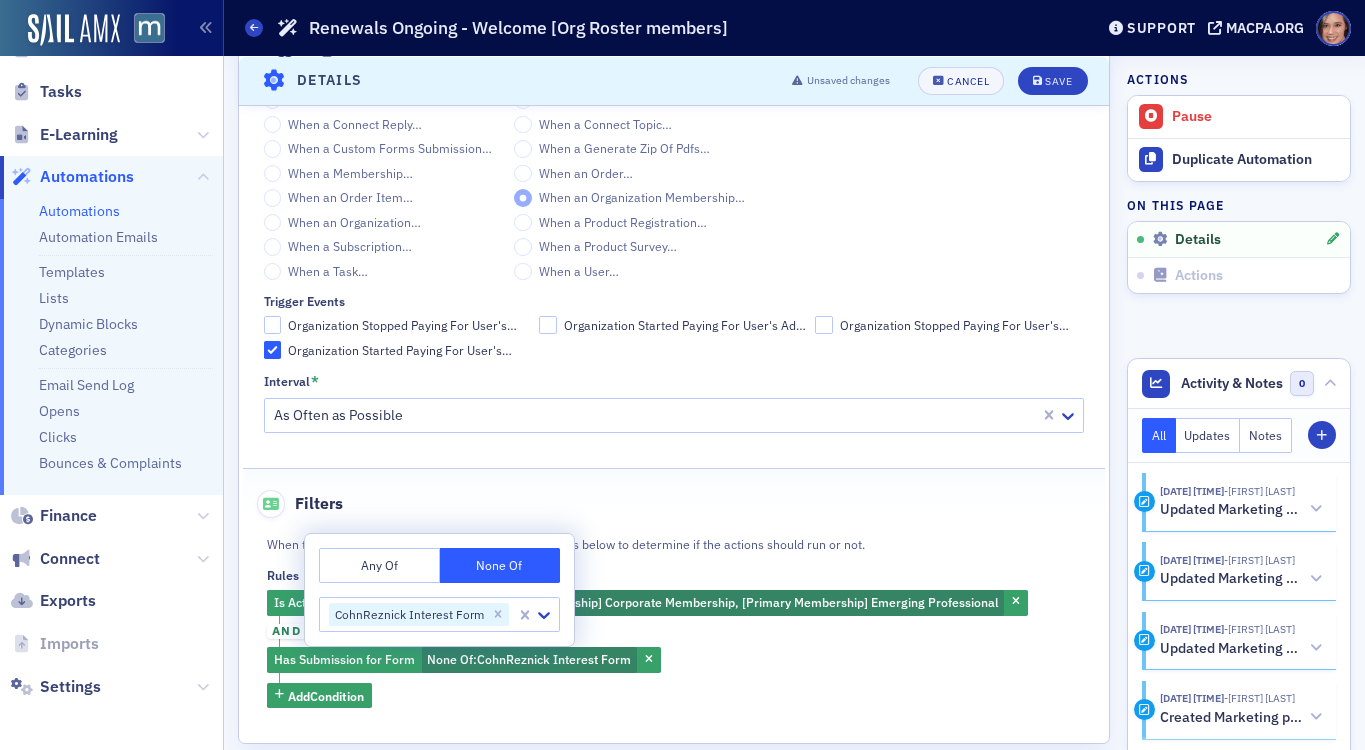 click on "Is Active Member of Plan None Of :  [Primary Membership] Corporate Membership, [Primary Membership] Emerging Professional and Has Submission for Form None Of :  [COMPANY] Interest Form Add  Condition" 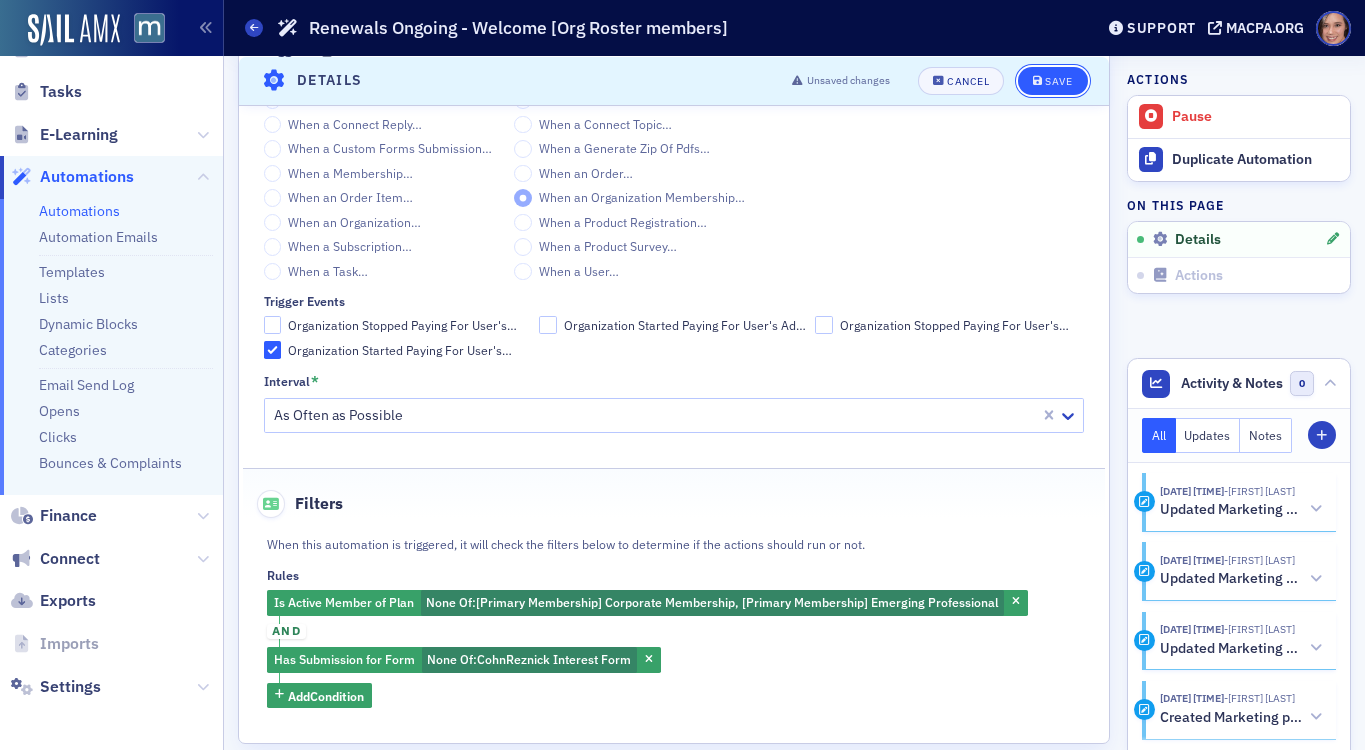 click on "Save" 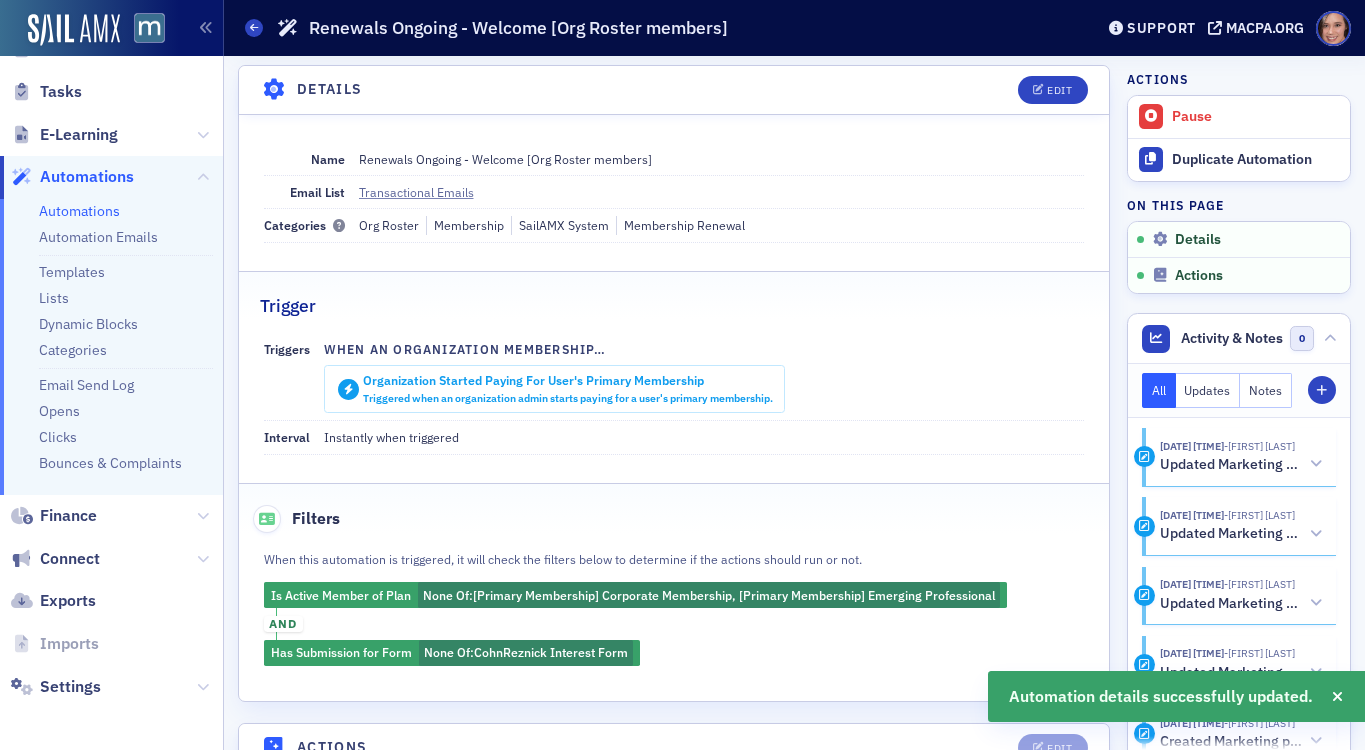 scroll, scrollTop: 79, scrollLeft: 0, axis: vertical 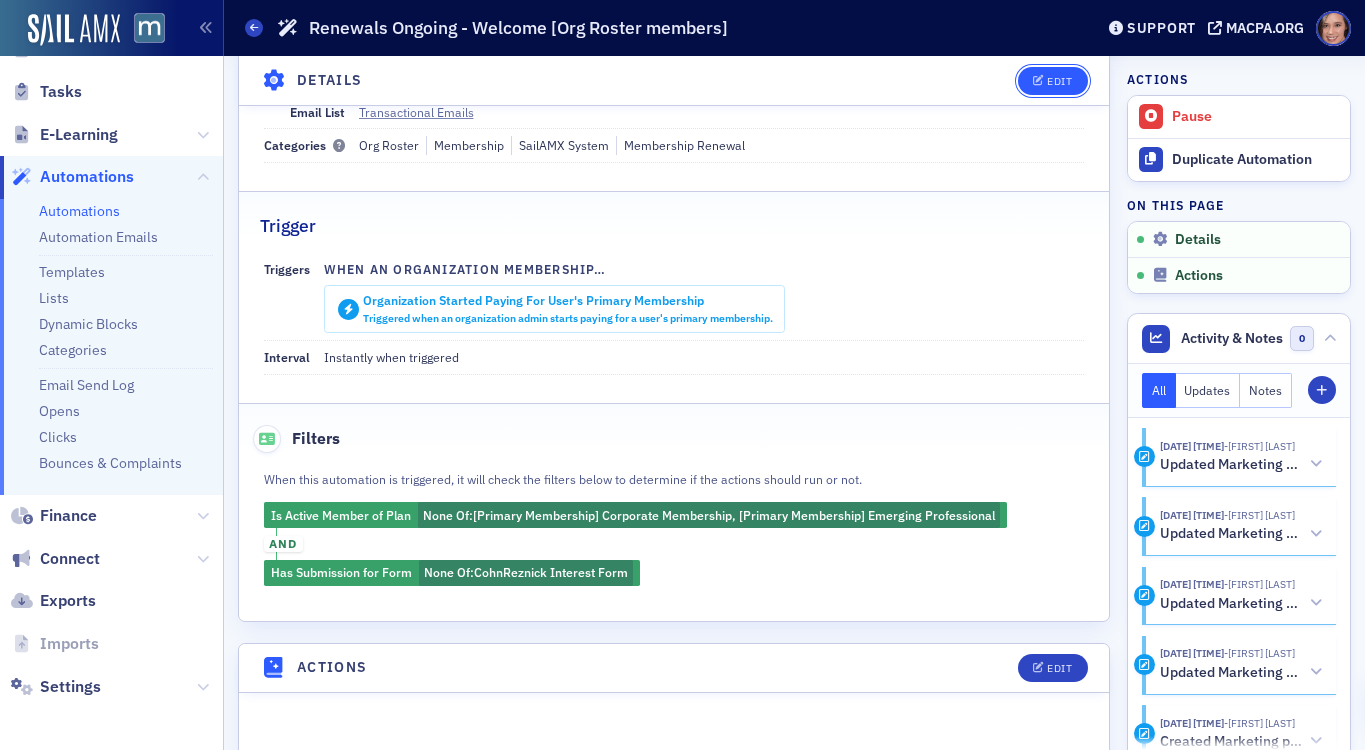 click on "Edit" 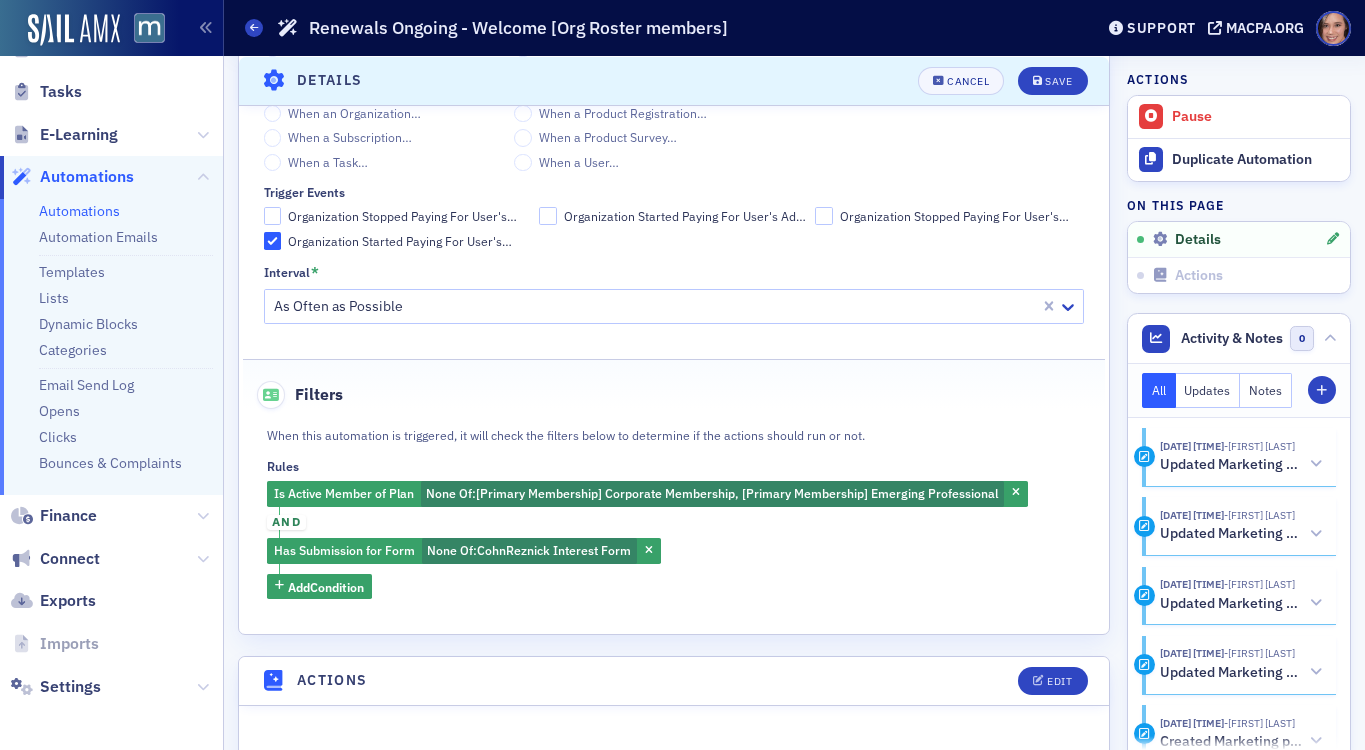 scroll, scrollTop: 727, scrollLeft: 0, axis: vertical 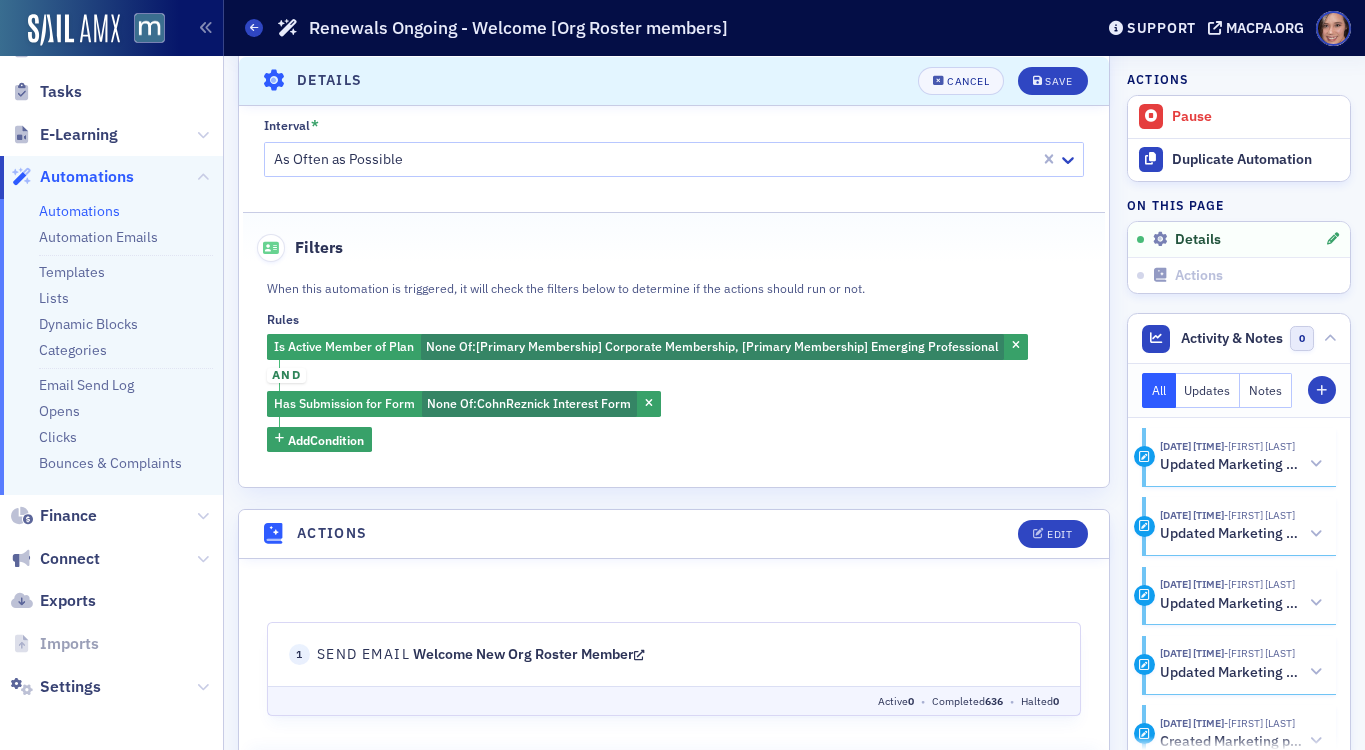 click on "and" 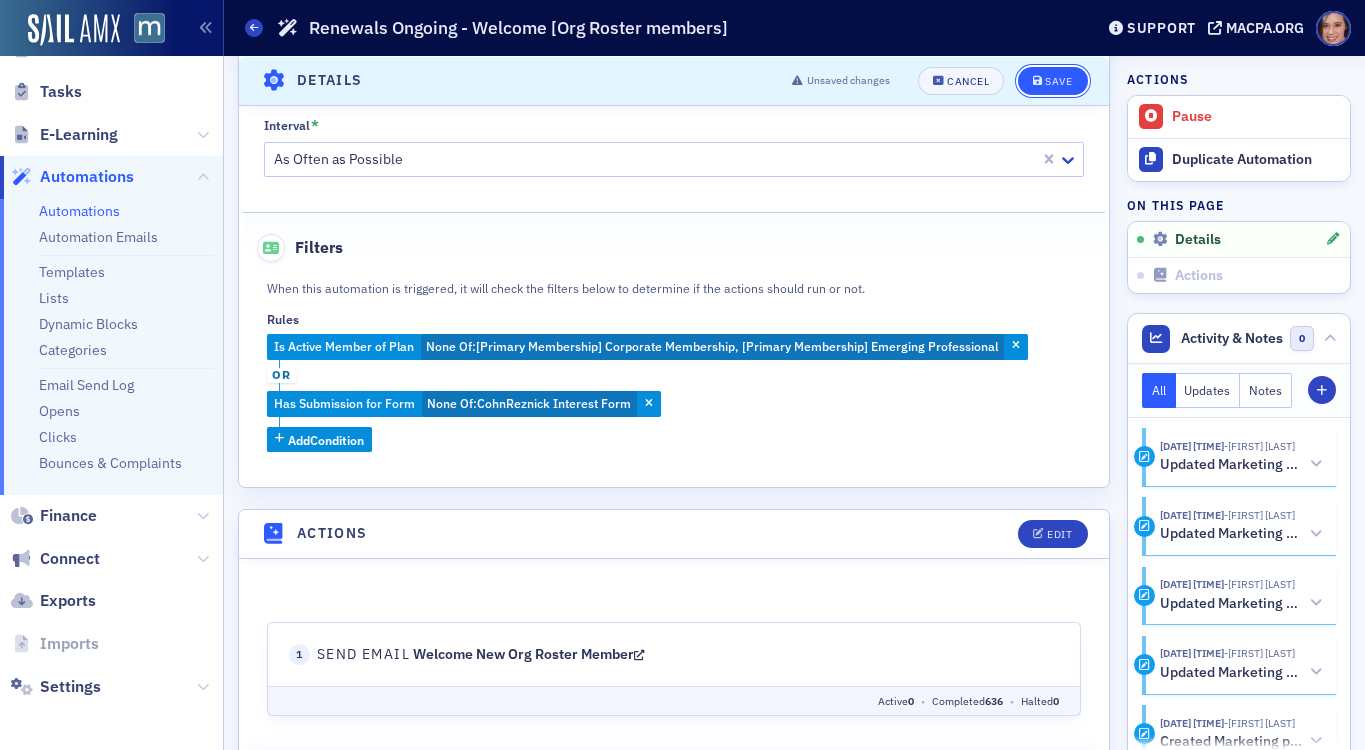 click 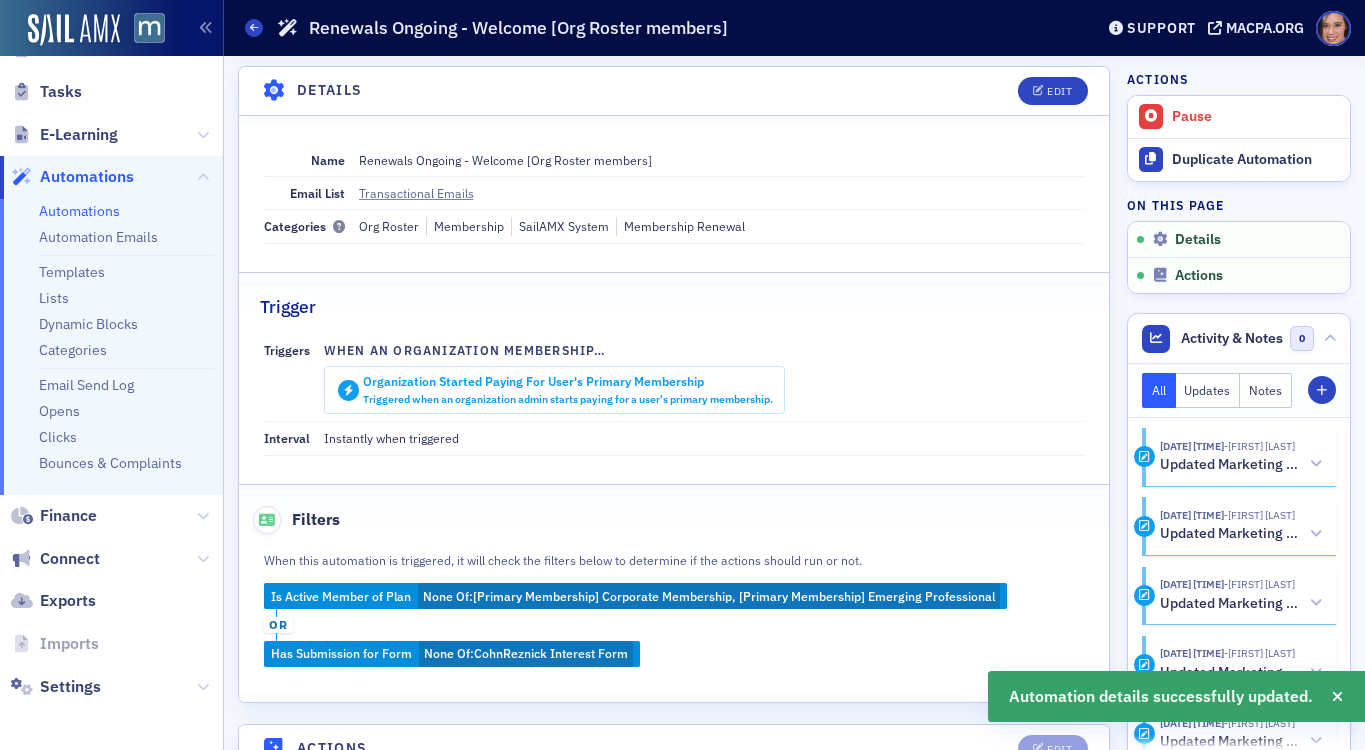 scroll, scrollTop: 79, scrollLeft: 0, axis: vertical 